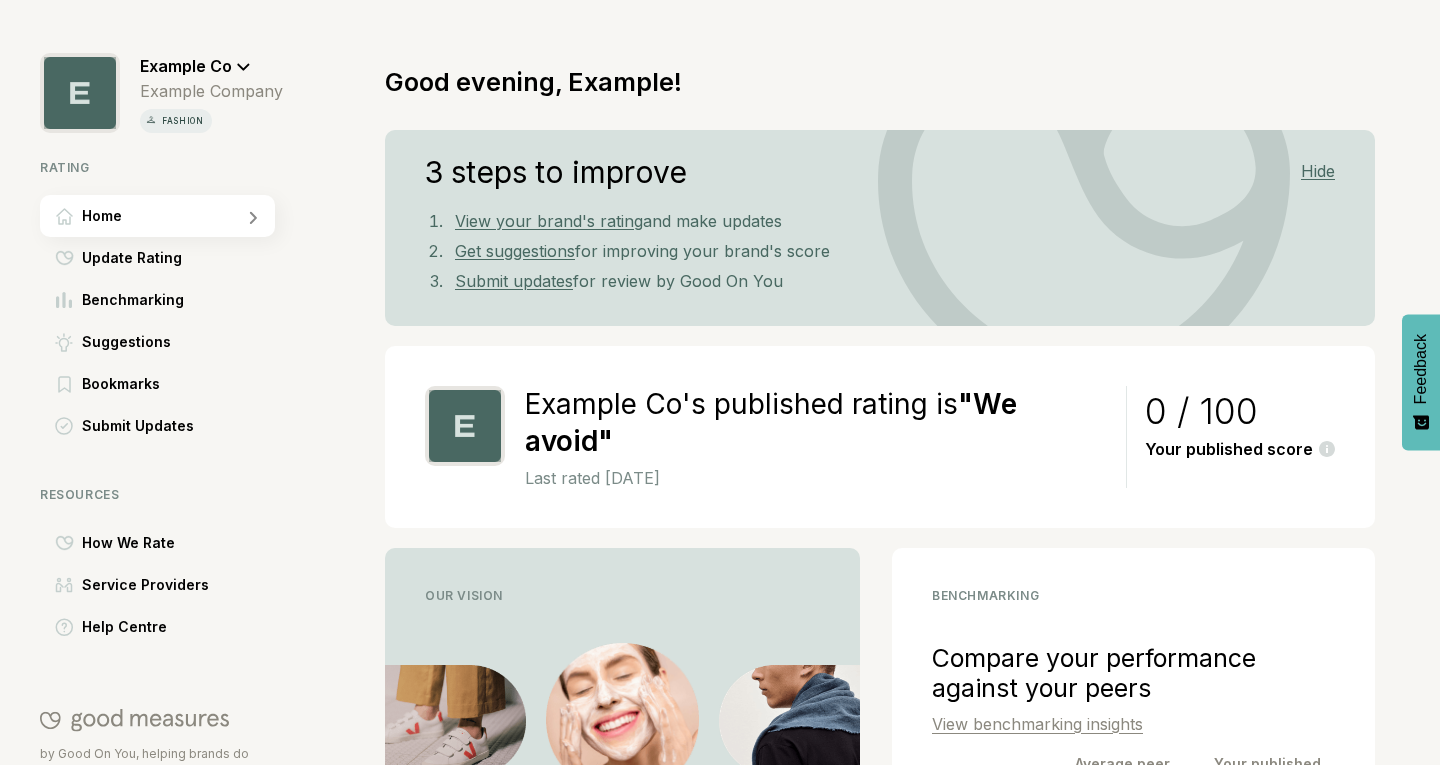 scroll, scrollTop: 0, scrollLeft: 0, axis: both 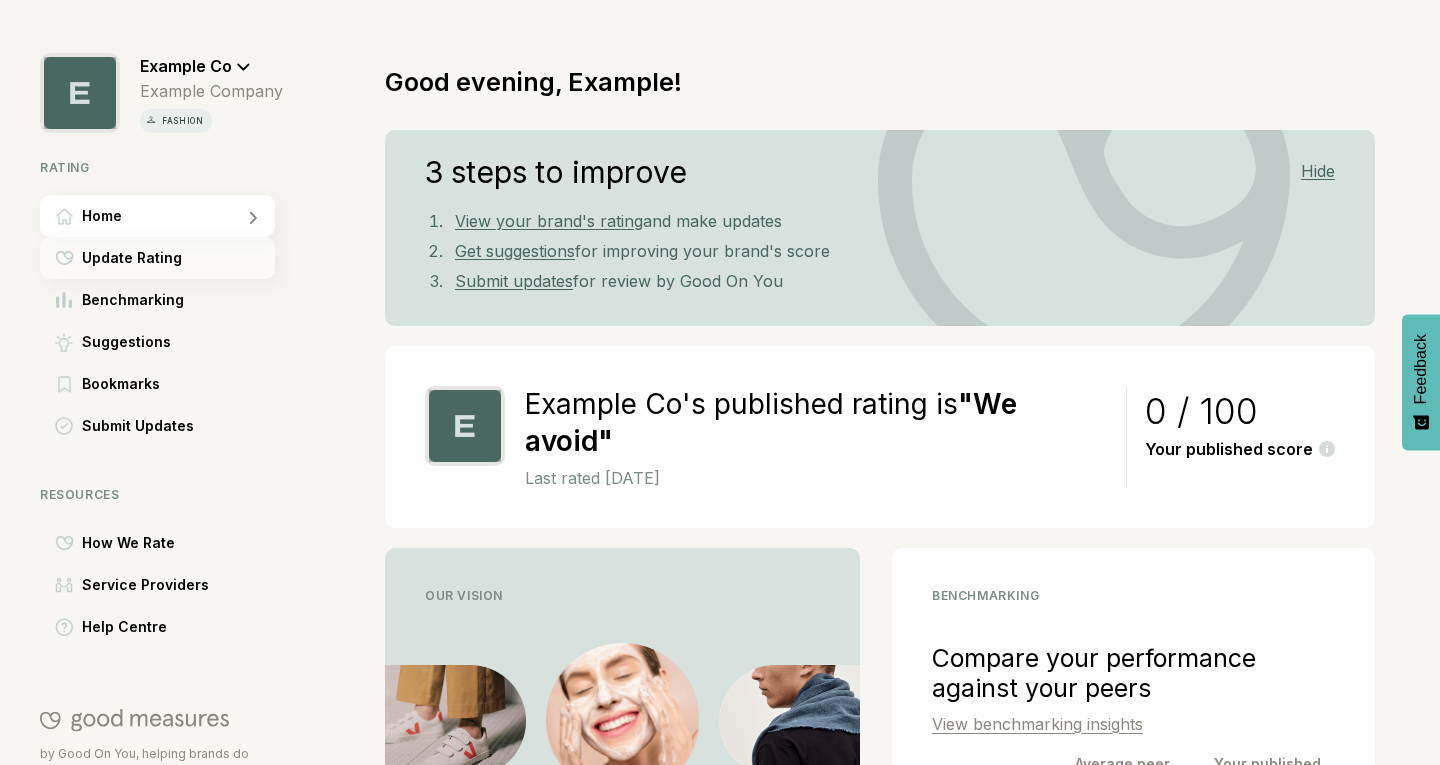 click on "Update Rating" at bounding box center [132, 258] 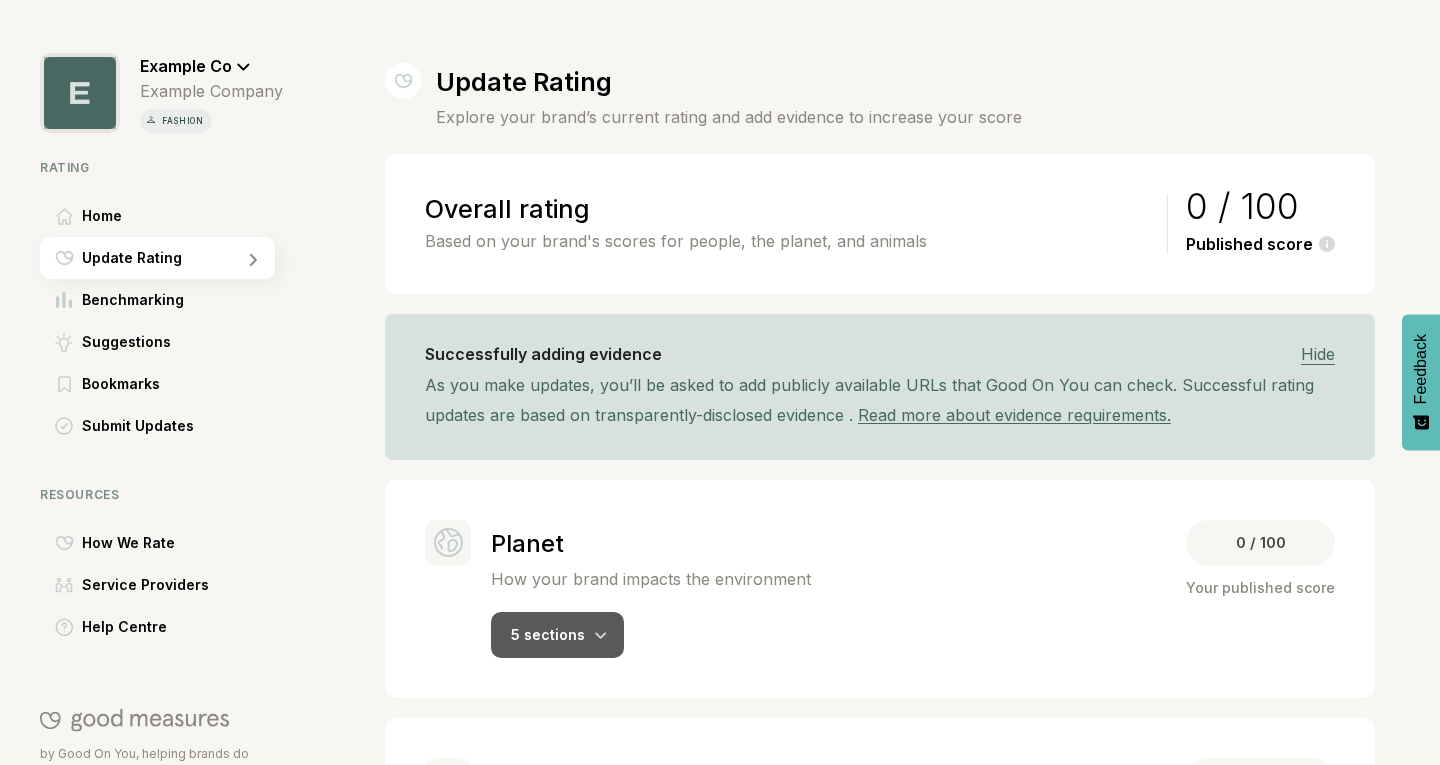 click on "5 sections" at bounding box center (557, 635) 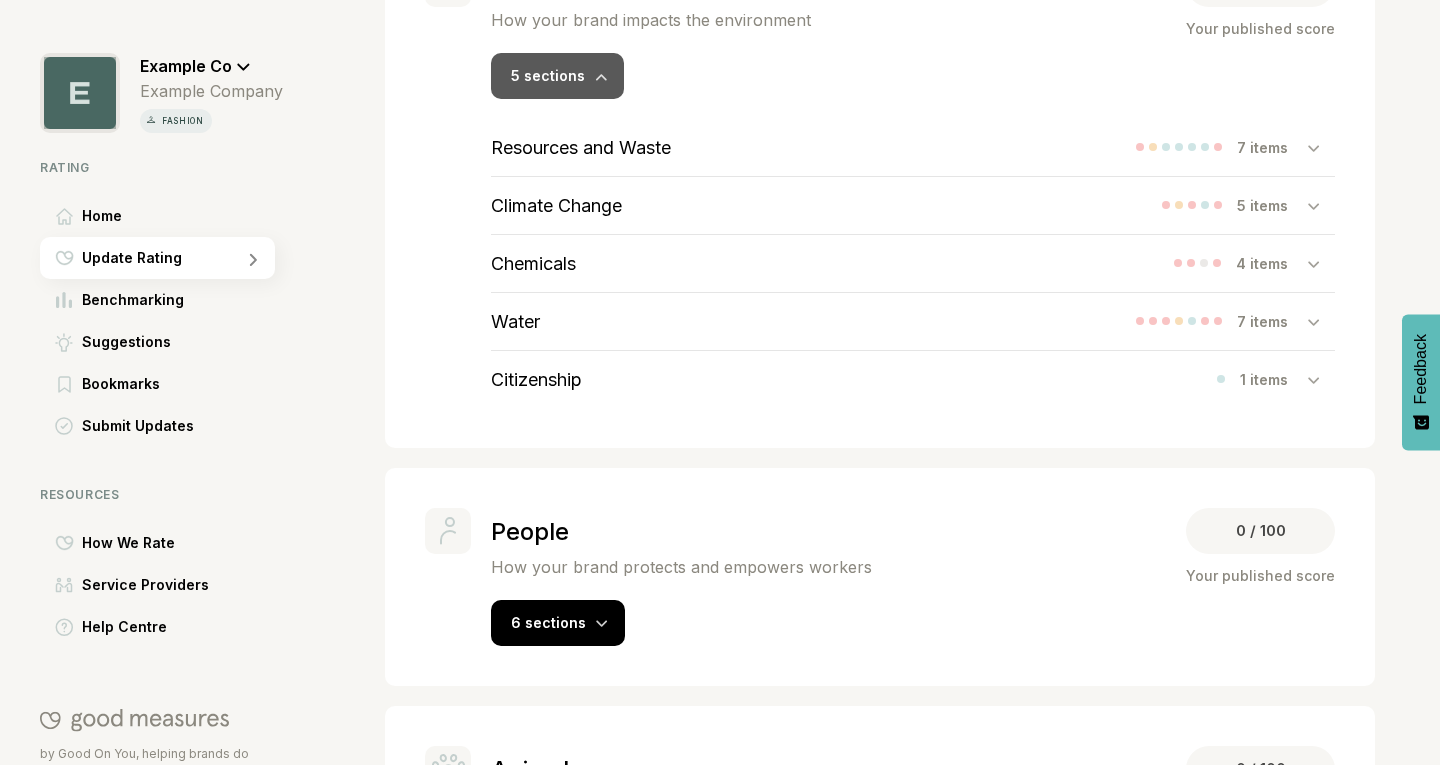 scroll, scrollTop: 561, scrollLeft: 0, axis: vertical 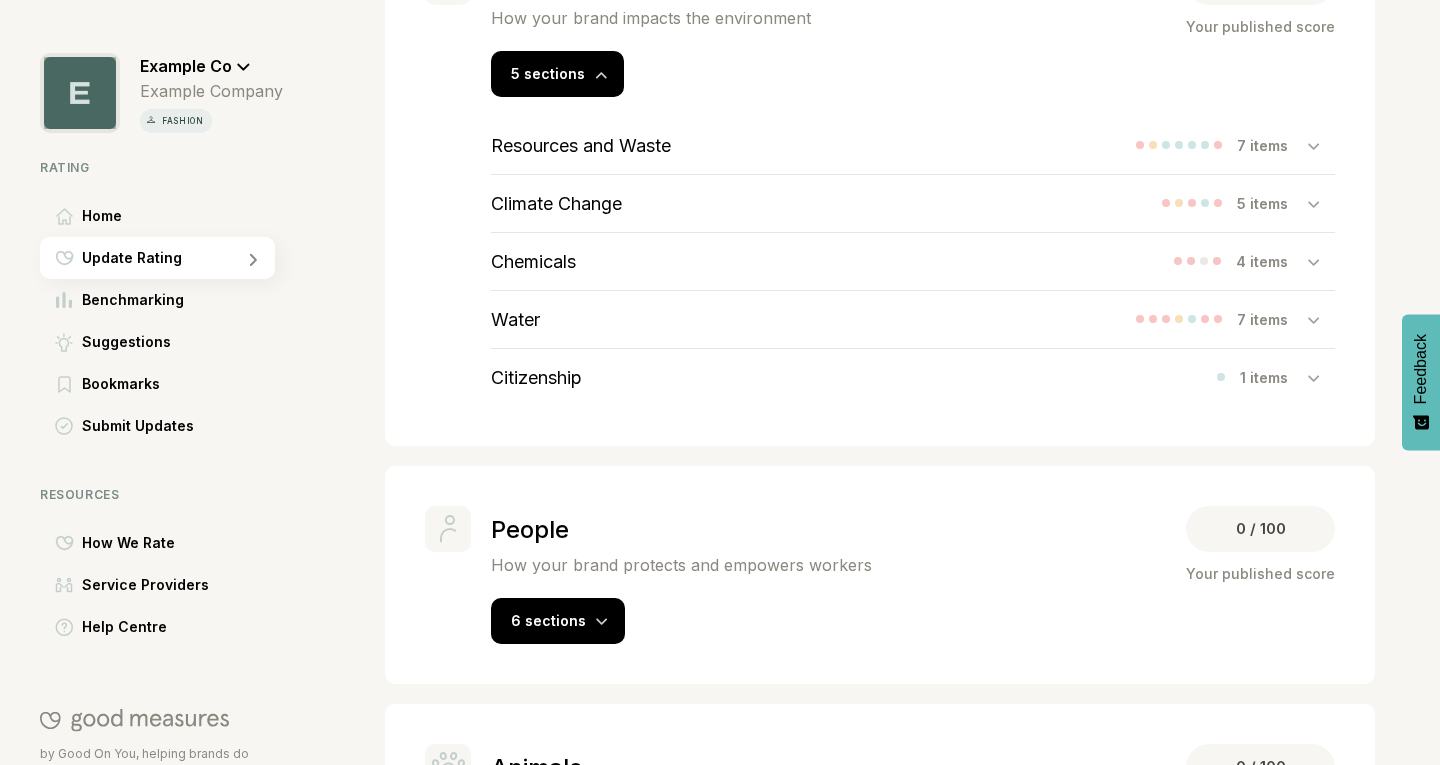 click at bounding box center (1321, 145) 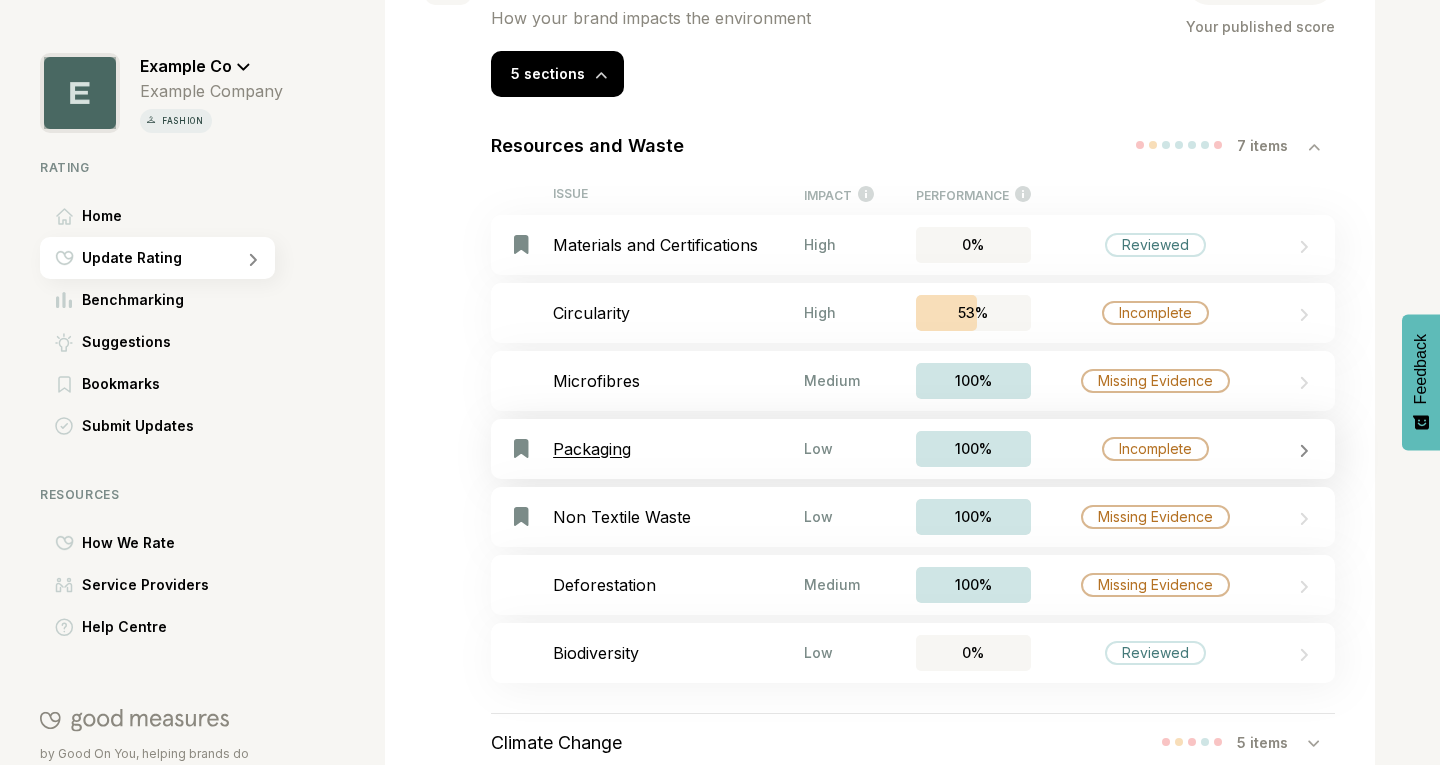 click 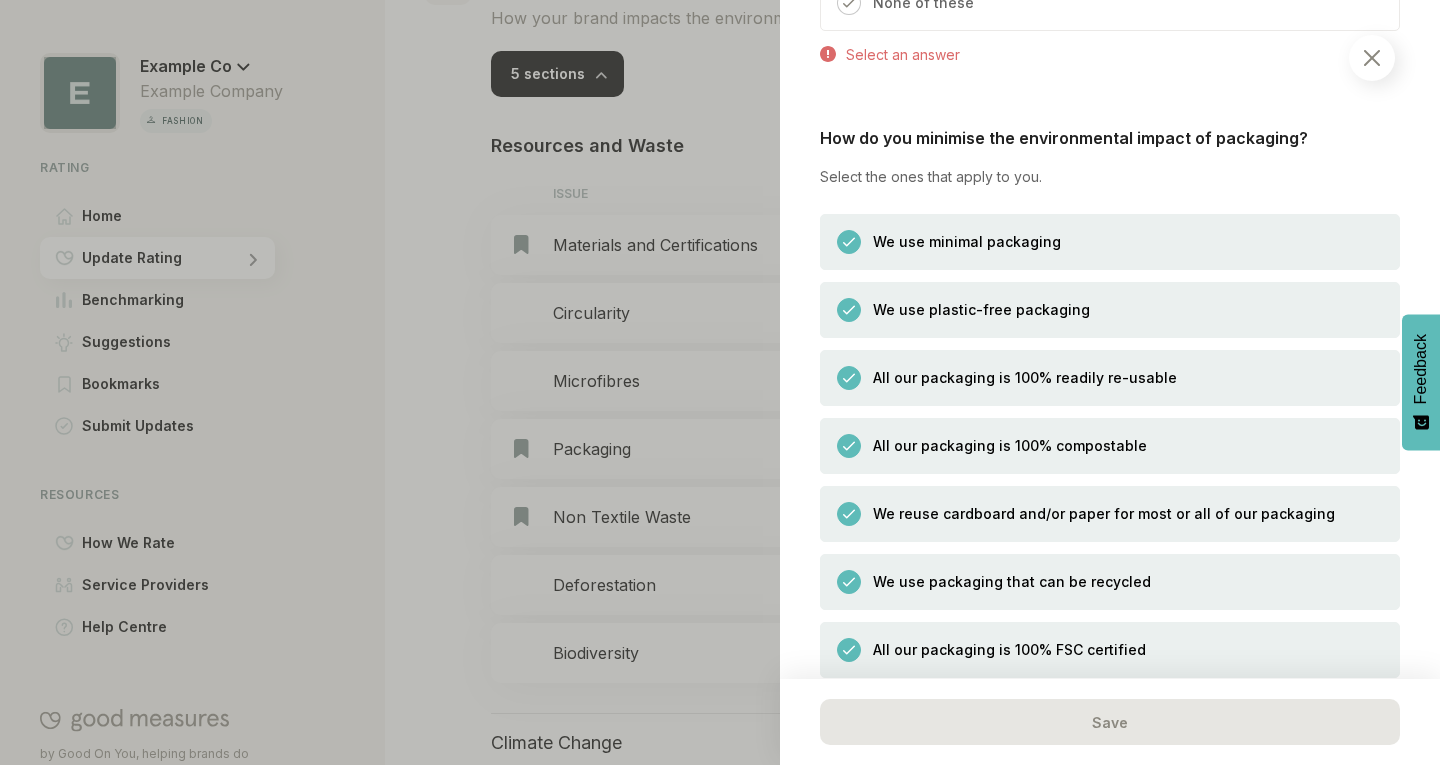 scroll, scrollTop: 1194, scrollLeft: 0, axis: vertical 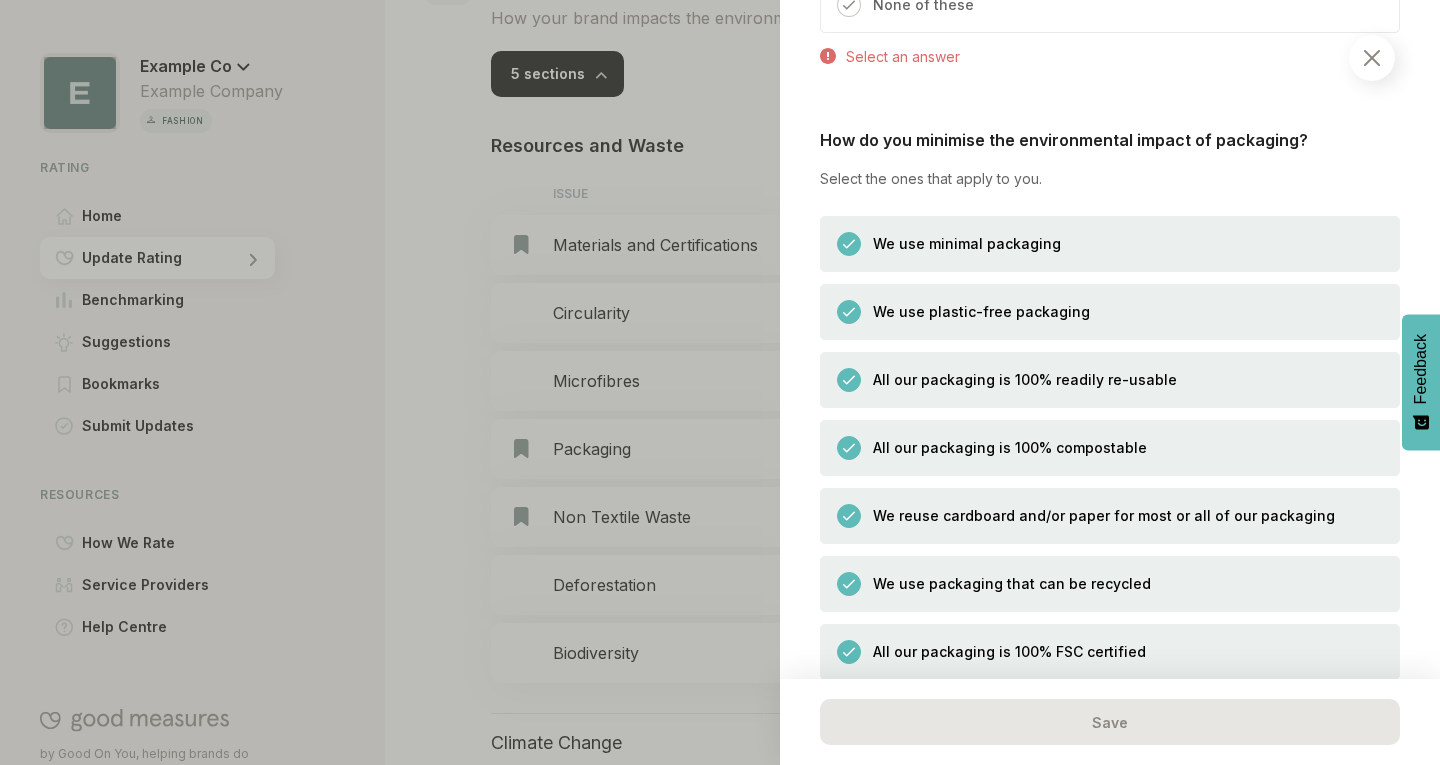 click at bounding box center [1372, 58] 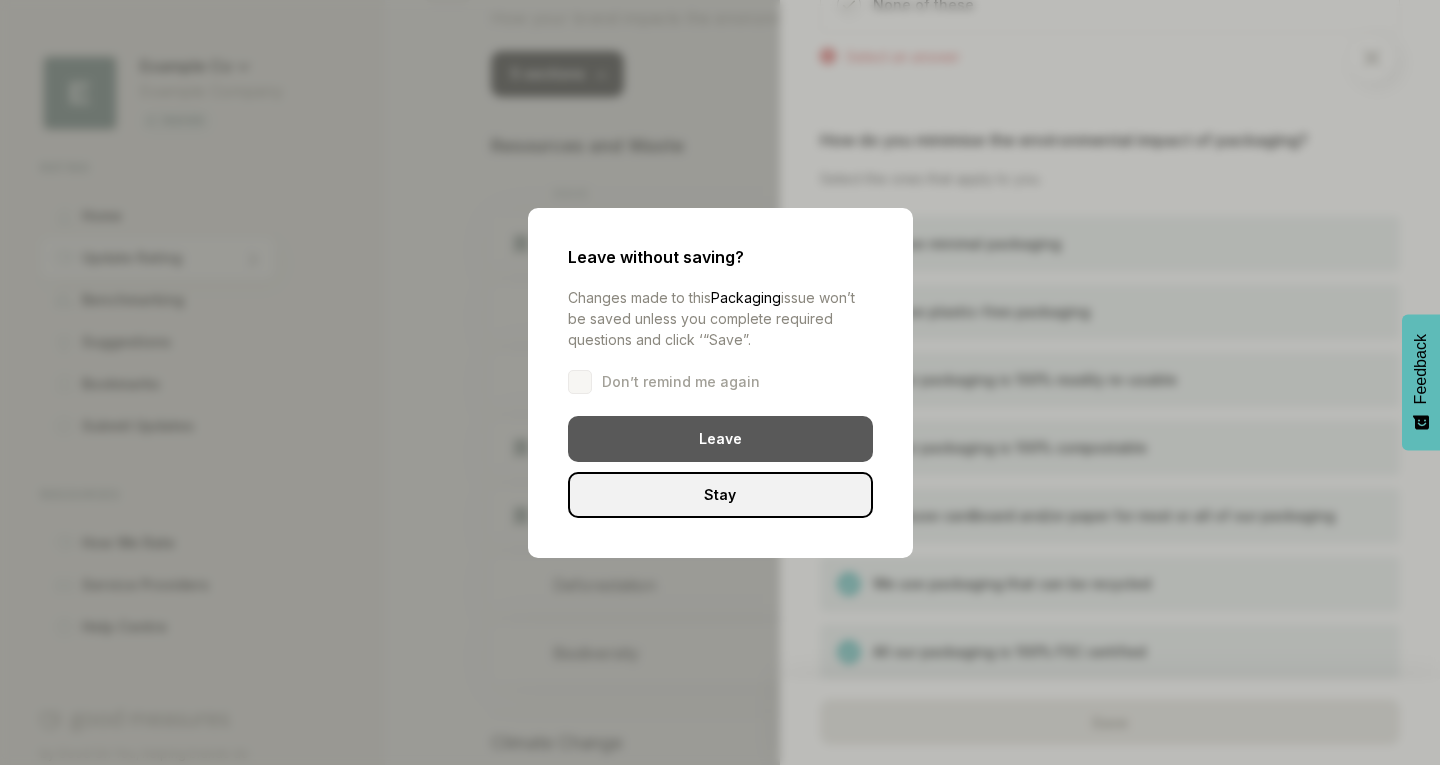 click on "Leave" at bounding box center [720, 439] 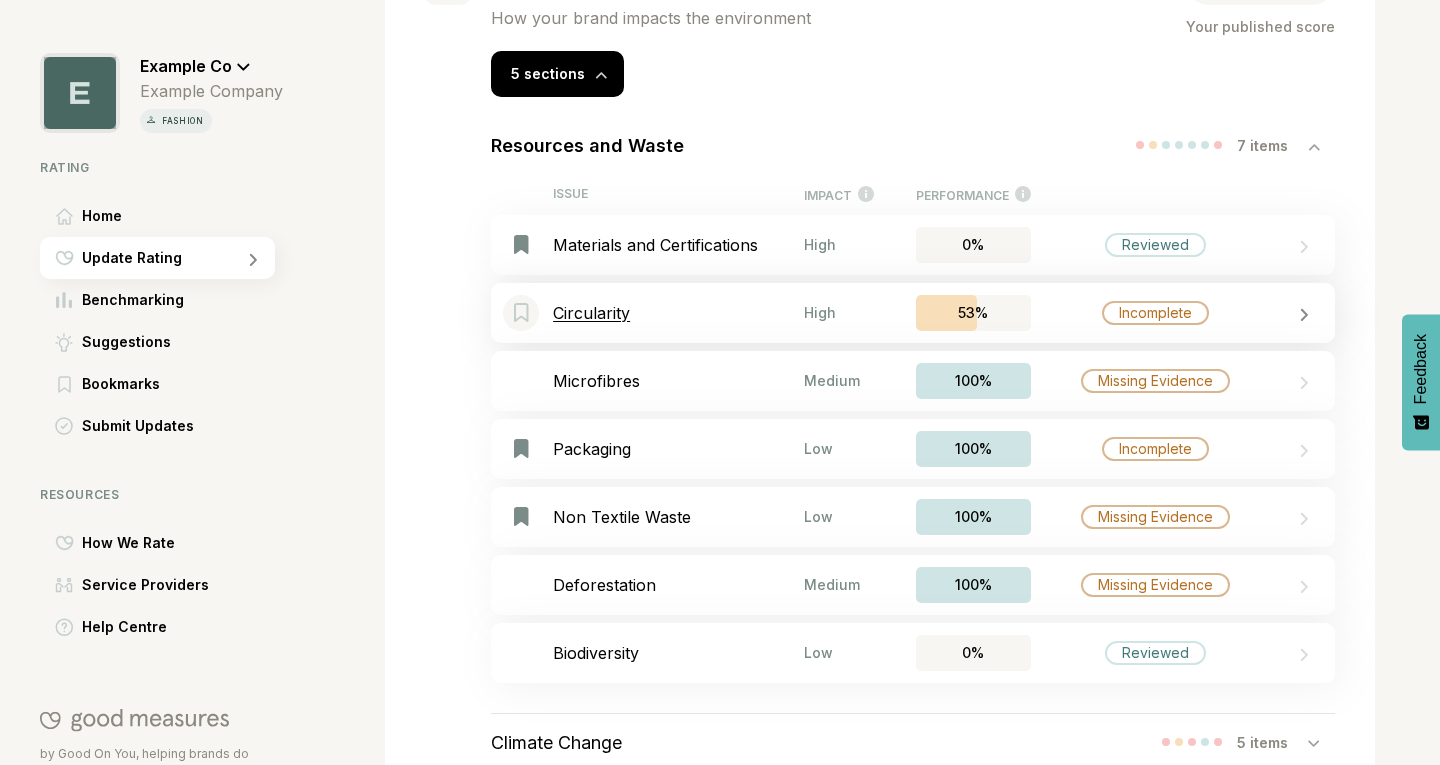 click 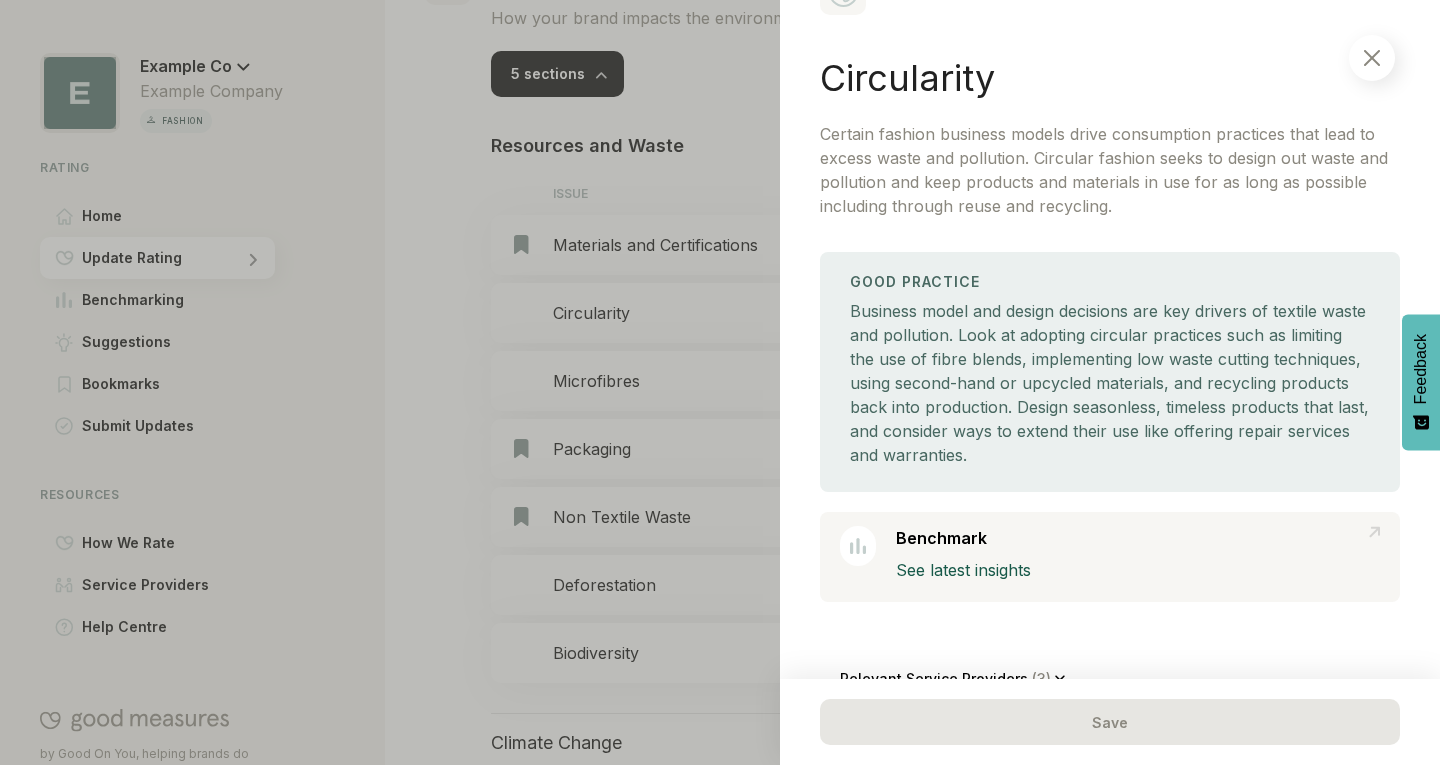 scroll, scrollTop: 3753, scrollLeft: 0, axis: vertical 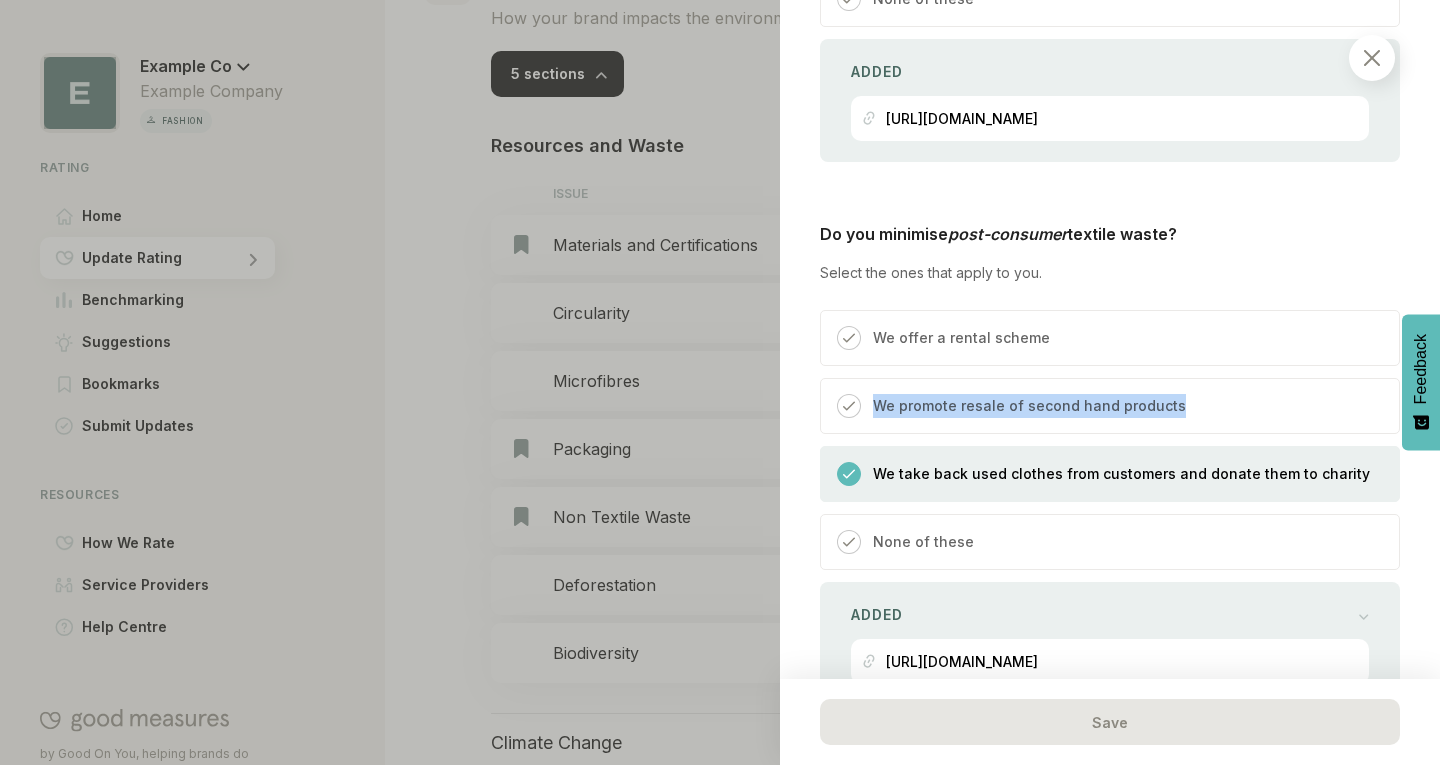 drag, startPoint x: 1244, startPoint y: 386, endPoint x: 874, endPoint y: 379, distance: 370.06622 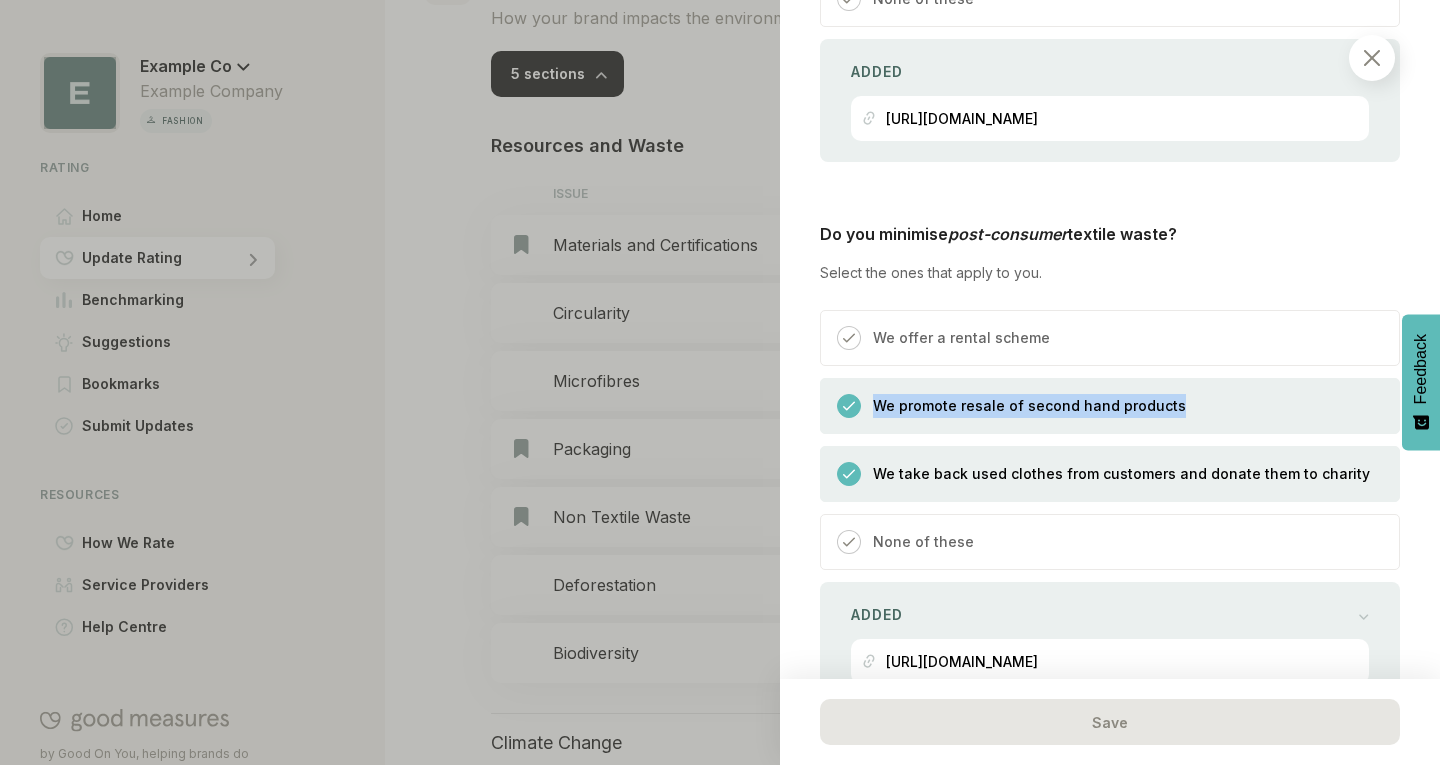 copy on "We promote resale of second hand products" 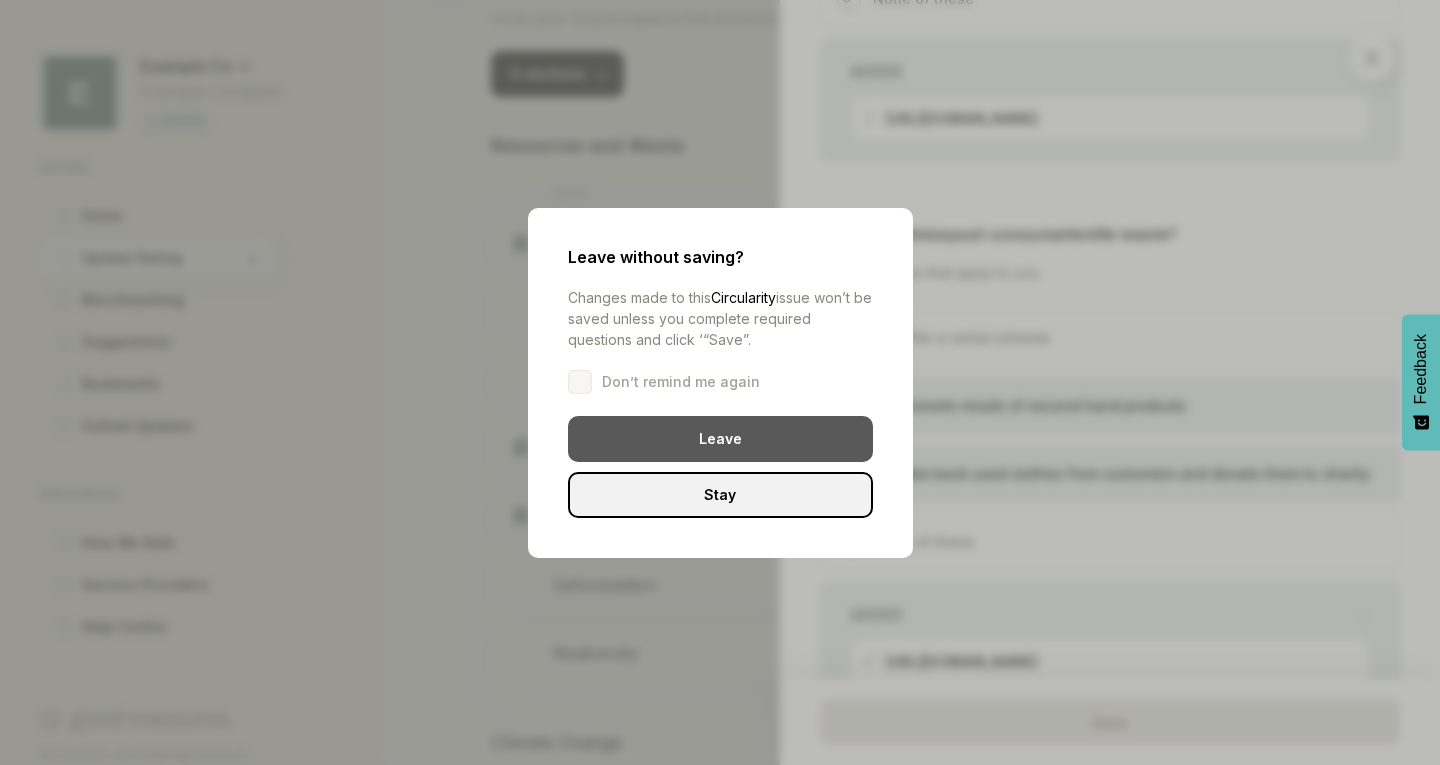 click on "Leave" at bounding box center [720, 439] 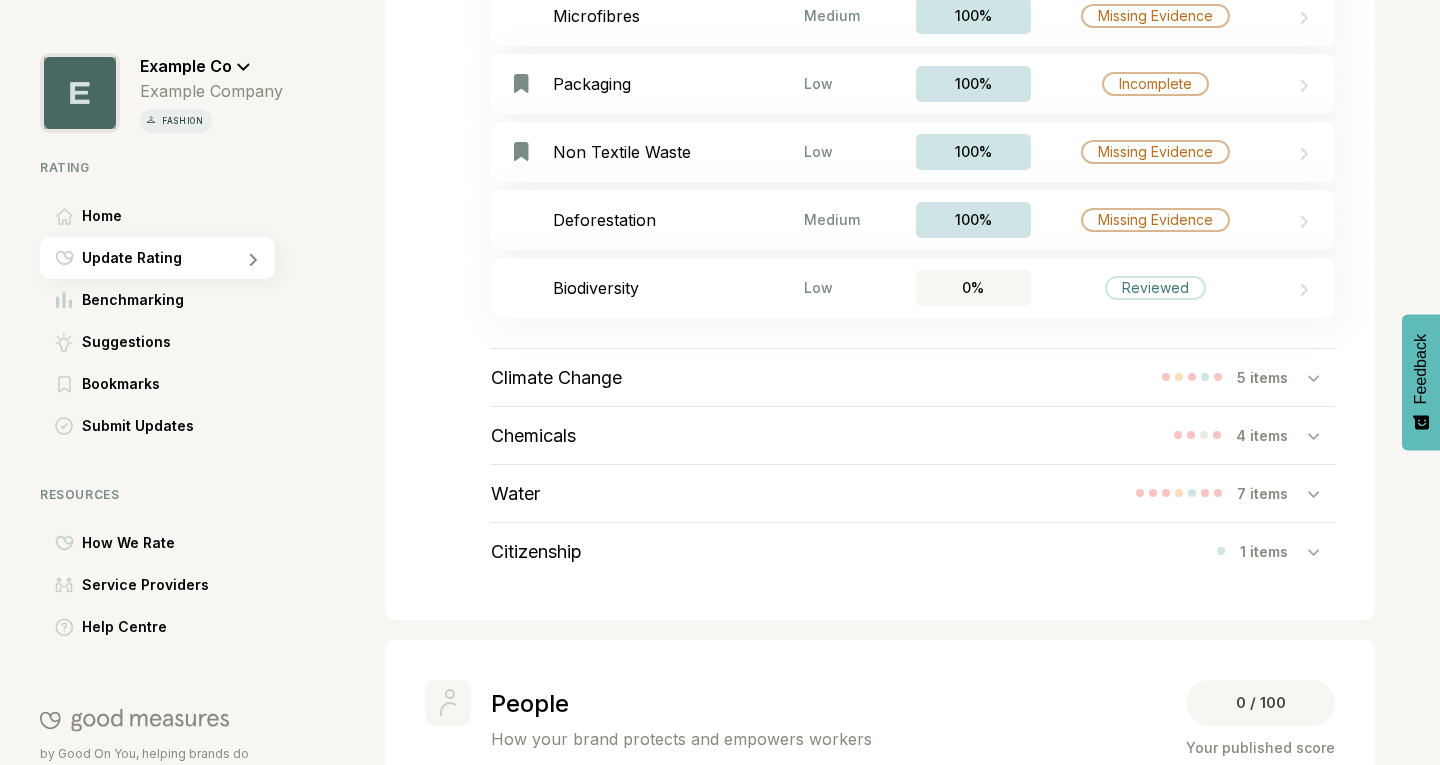 scroll, scrollTop: 927, scrollLeft: 0, axis: vertical 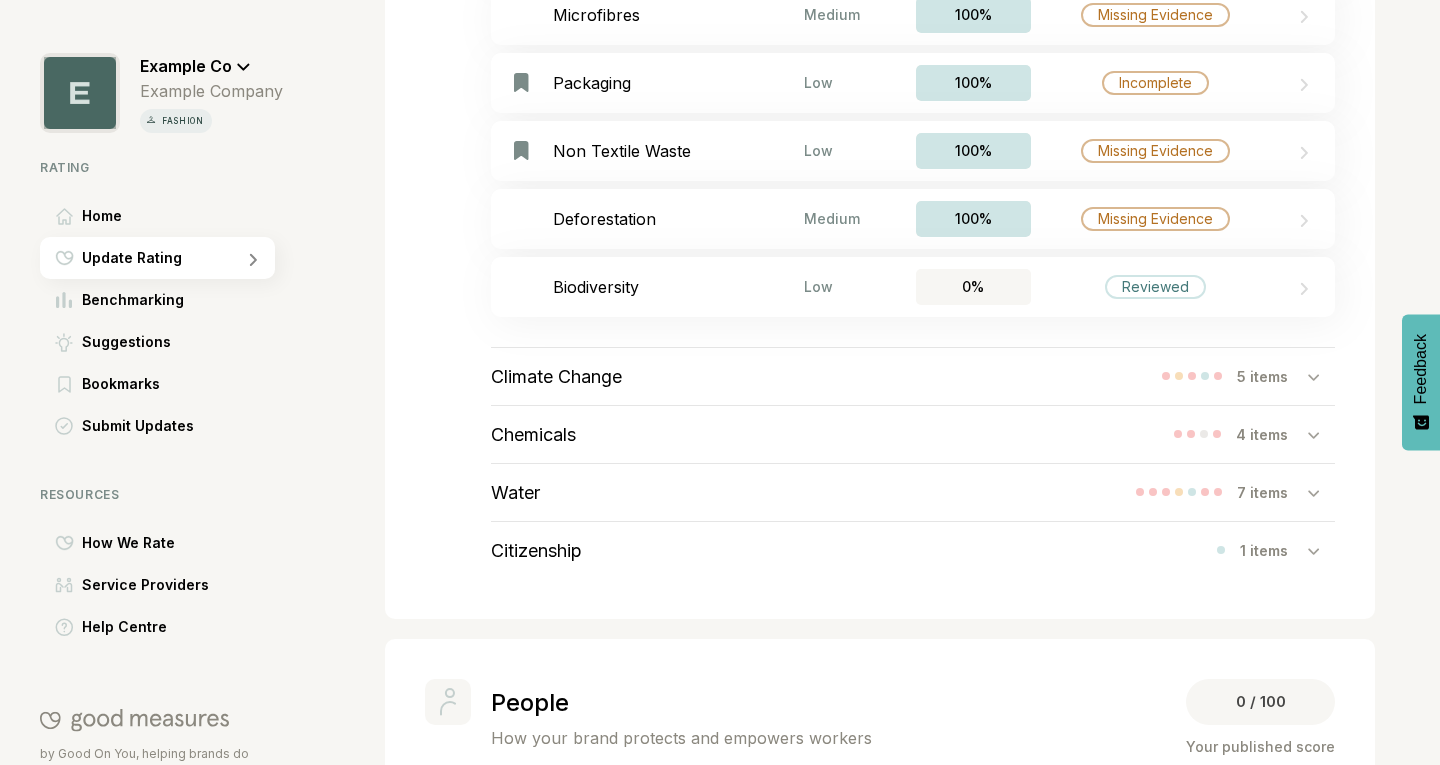 click 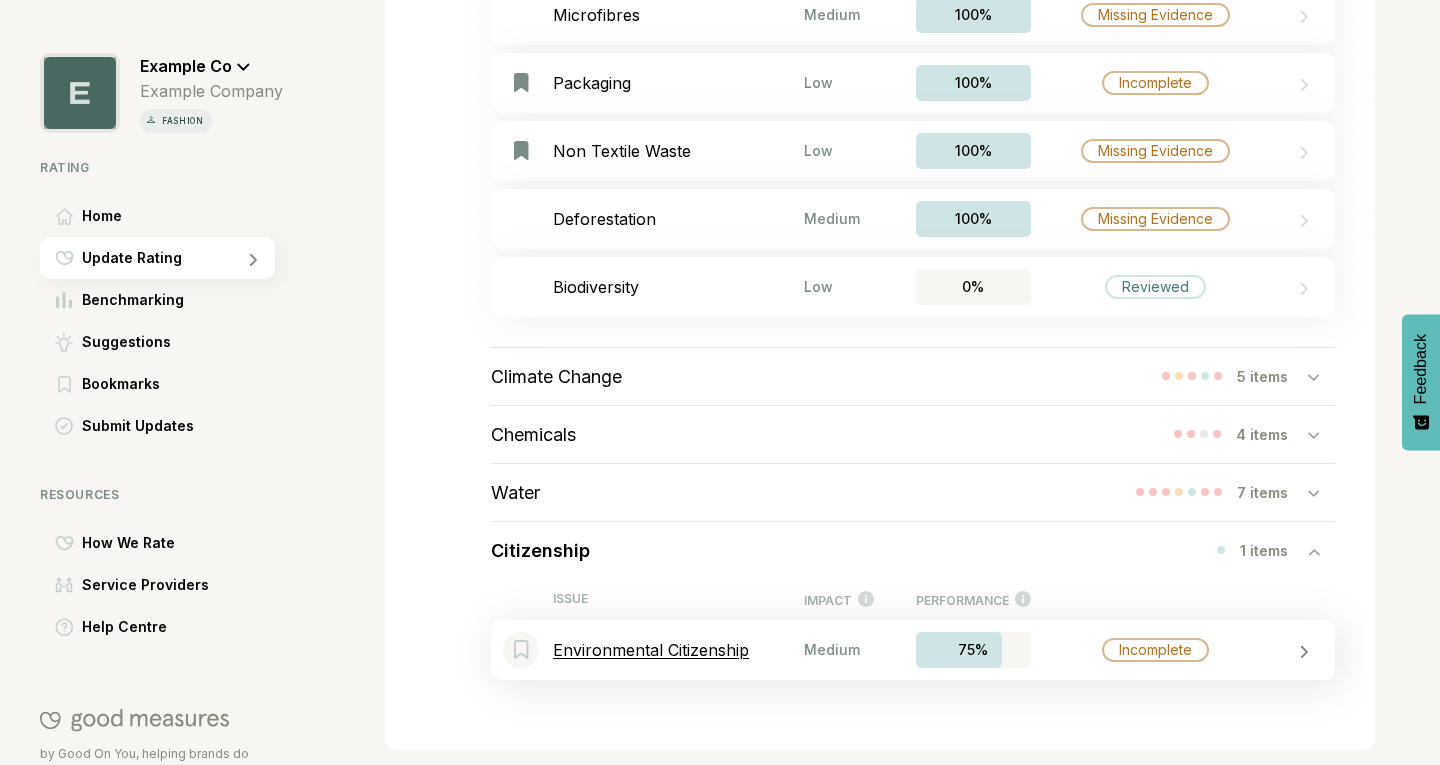 click on "Bookmark this item Environmental Citizenship Medium 75% Incomplete" at bounding box center [913, 650] 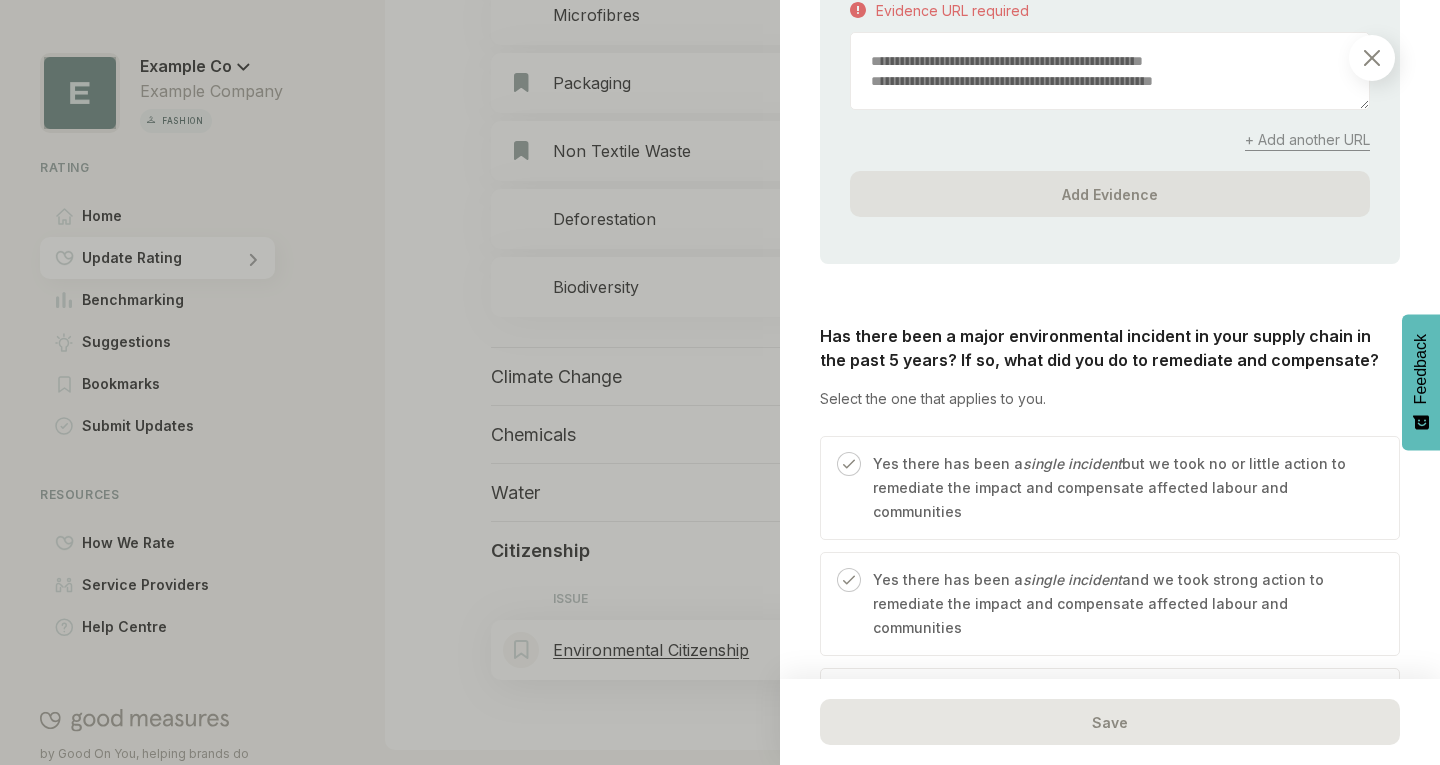 scroll, scrollTop: 178, scrollLeft: 0, axis: vertical 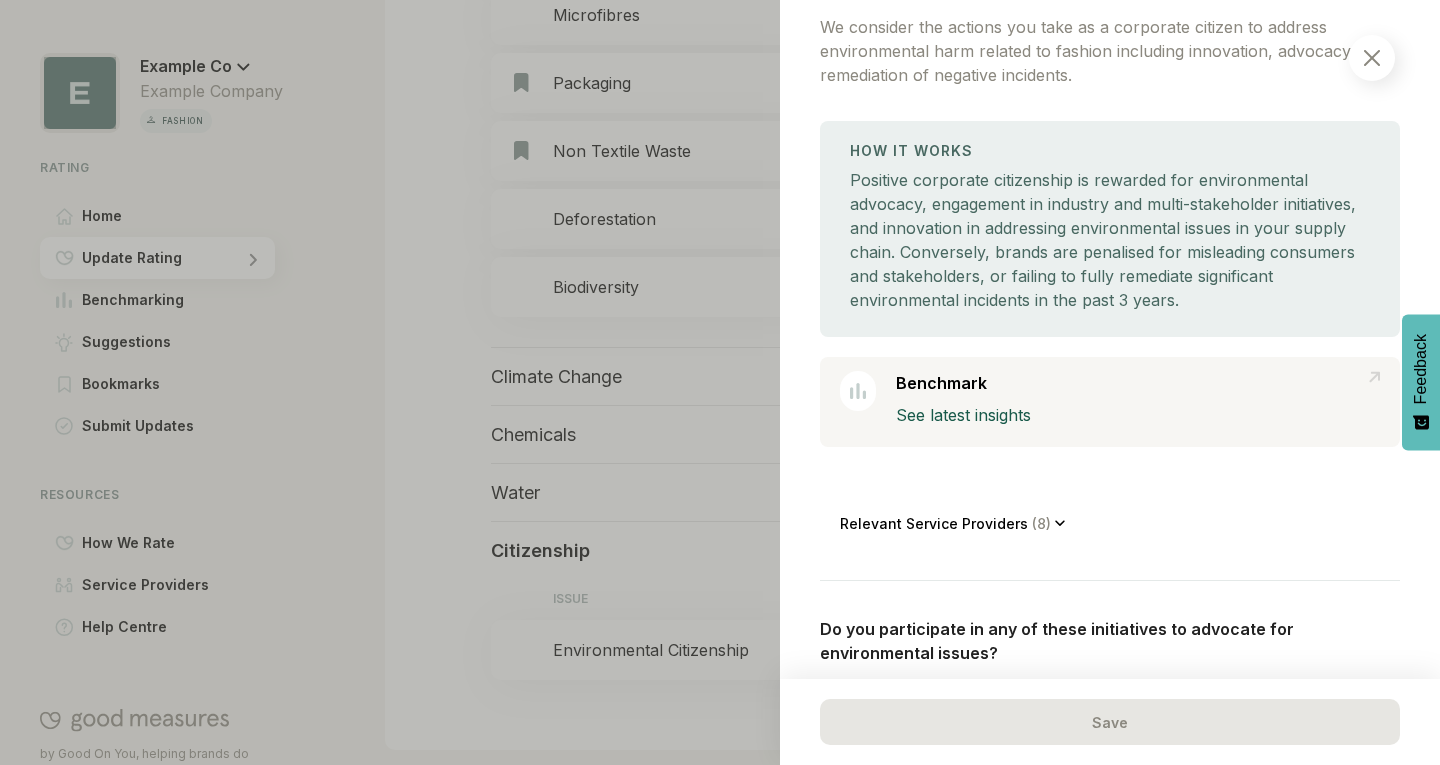 click on "Planet / Citizenship Environmental Citizenship We consider the actions you take as a corporate citizen to address environmental harm related to fashion including innovation, advocacy, and remediation of negative incidents. How It Works Positive corporate citizenship is rewarded for environmental advocacy, engagement in industry and multi-stakeholder initiatives, and innovation in addressing environmental issues in your supply chain. Conversely, brands are penalised for misleading consumers and stakeholders, or failing to fully remediate significant environmental incidents in the past 3 years. Benchmark See latest insights Relevant Service Providers ( 8 ) Do you participate in any of these initiatives to advocate for environmental issues? Select the ones that apply to you. We're a signatory of Textiles 2030 Our brand was created with the principal purpose to address the environmental impacts of fashion We're a signatory to the Global Fashion Agenda Commitment We're a member of 1% for the Planet None of these" at bounding box center [1110, 382] 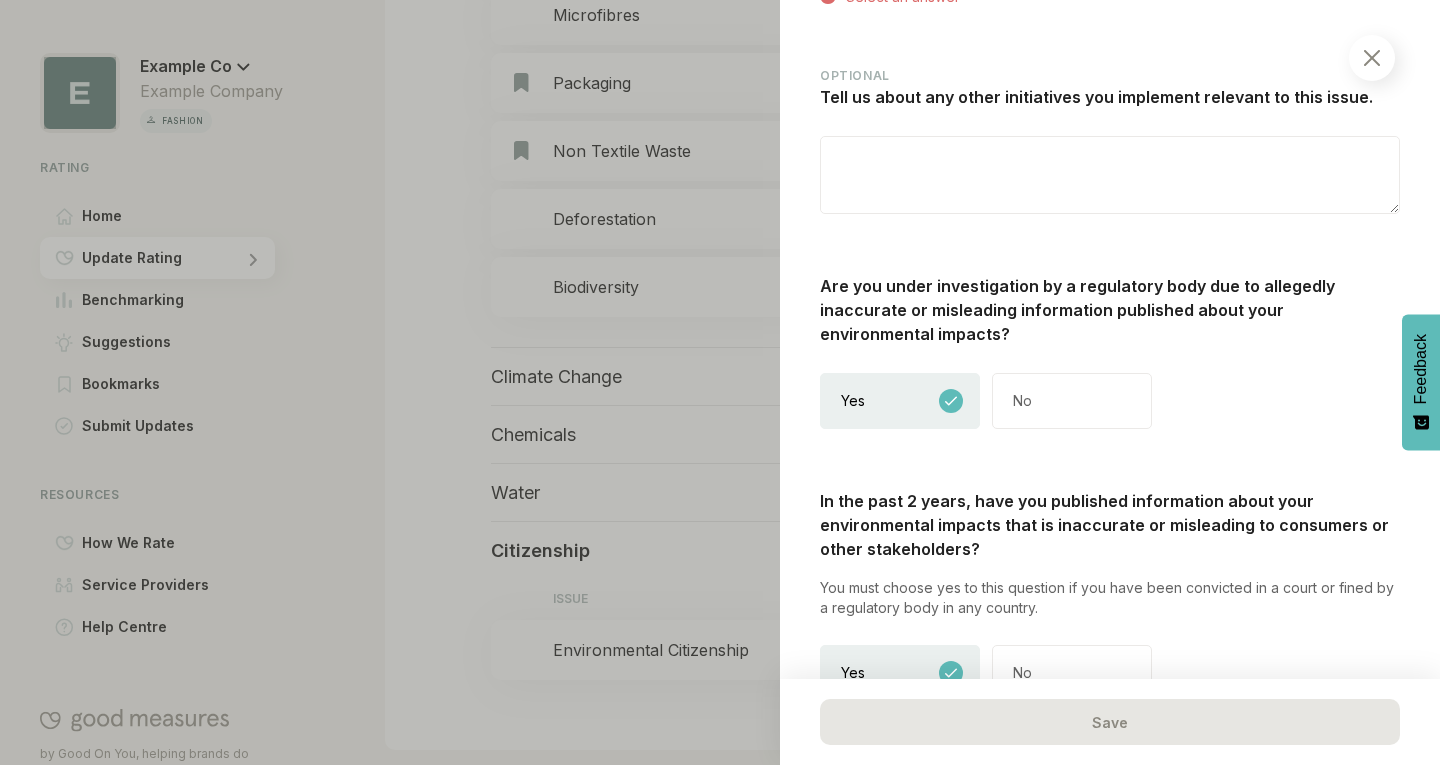 scroll, scrollTop: 12, scrollLeft: 0, axis: vertical 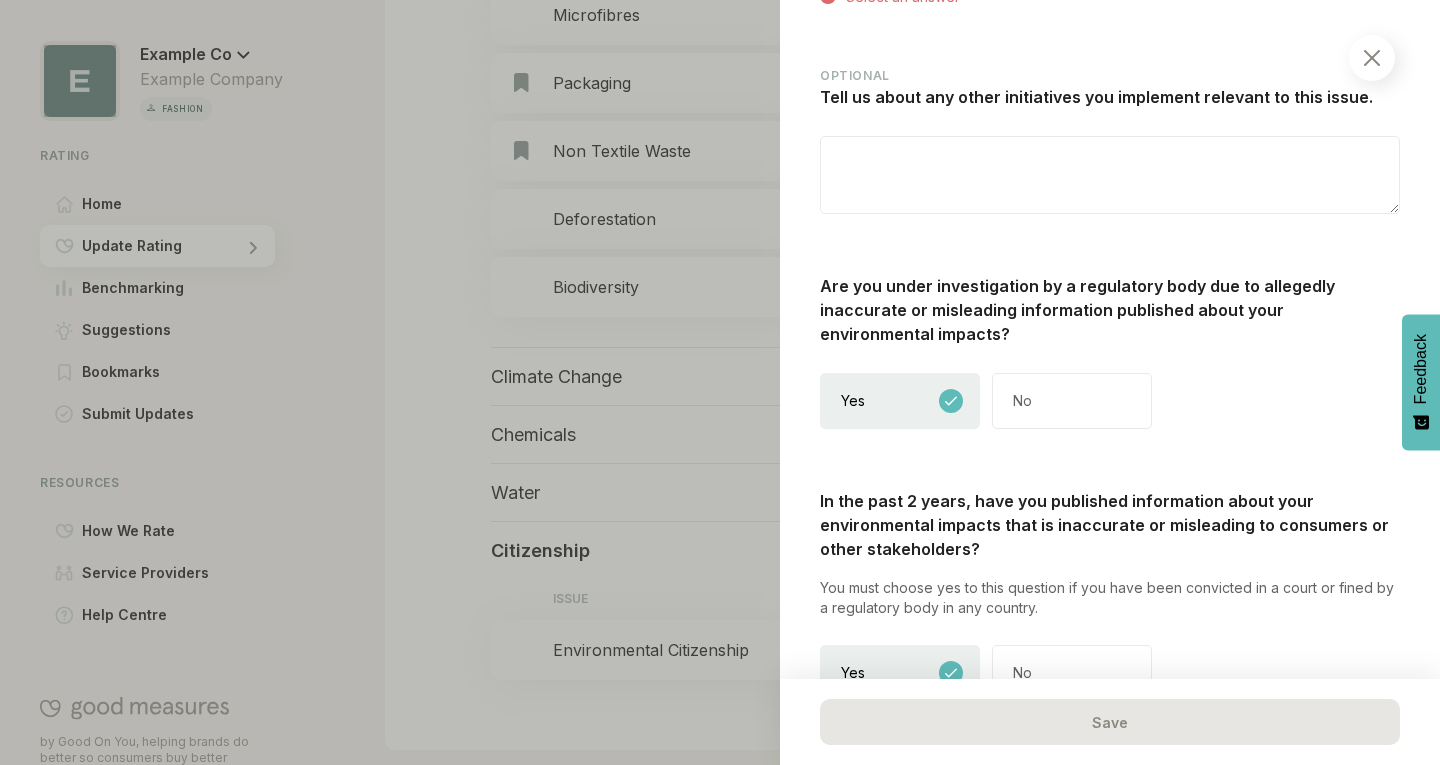 click at bounding box center [1372, 58] 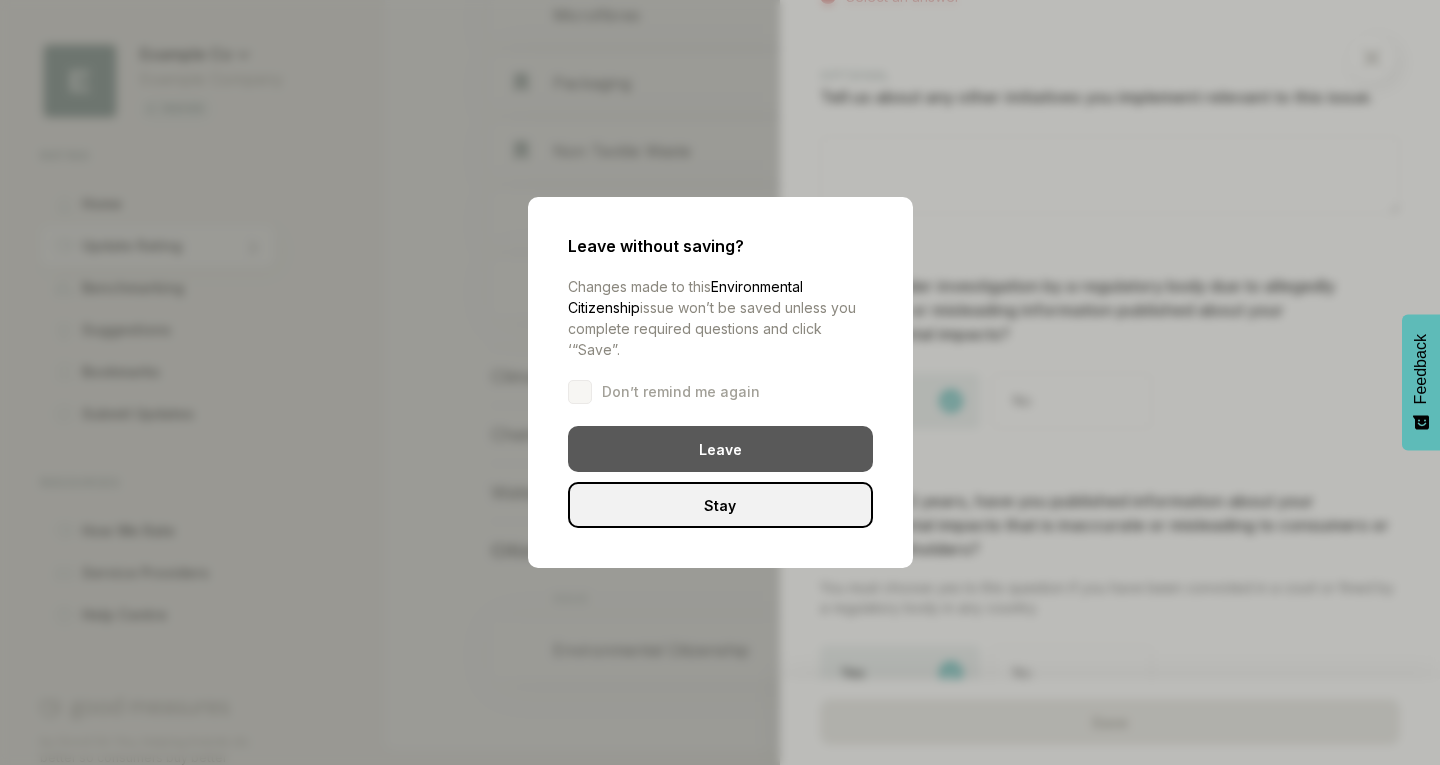 click on "Leave" at bounding box center (720, 449) 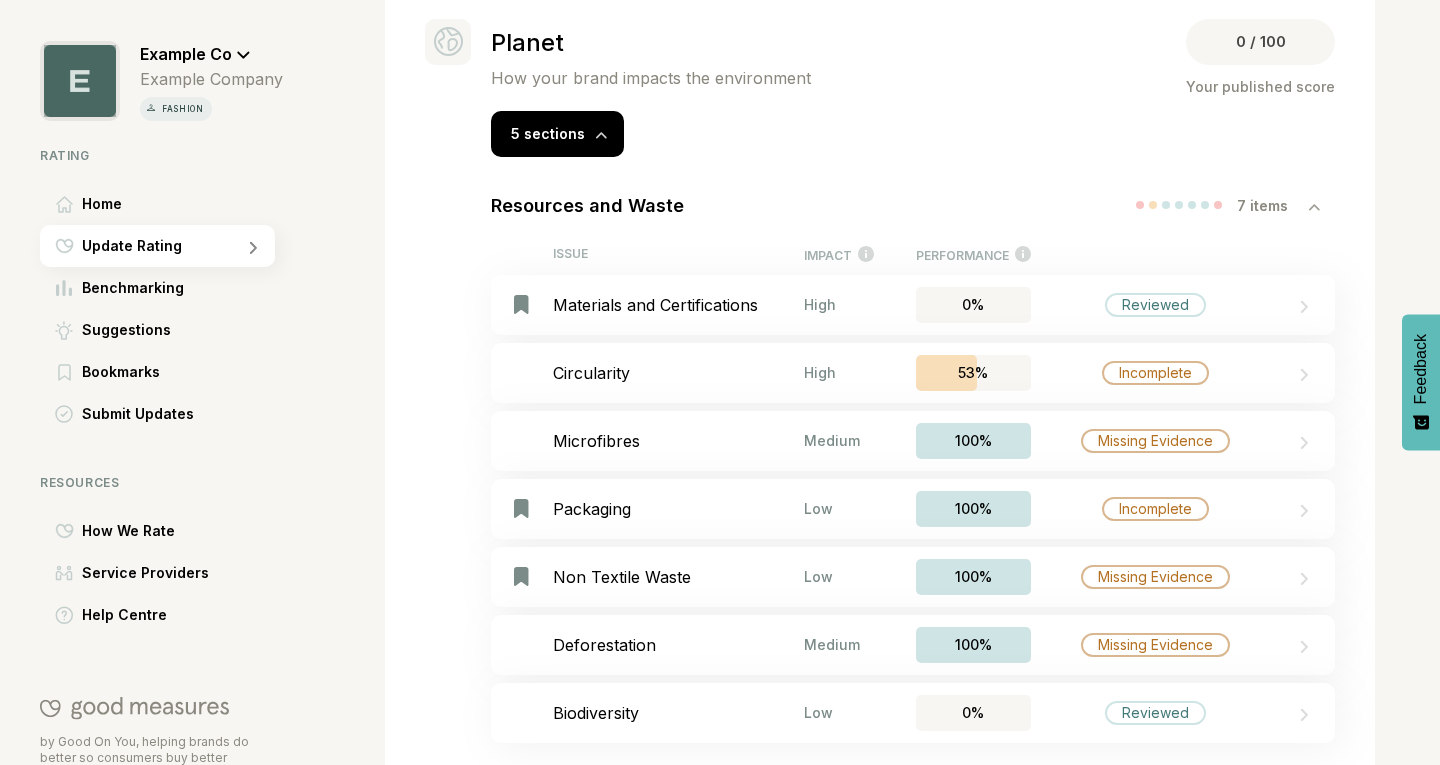 scroll, scrollTop: 503, scrollLeft: 0, axis: vertical 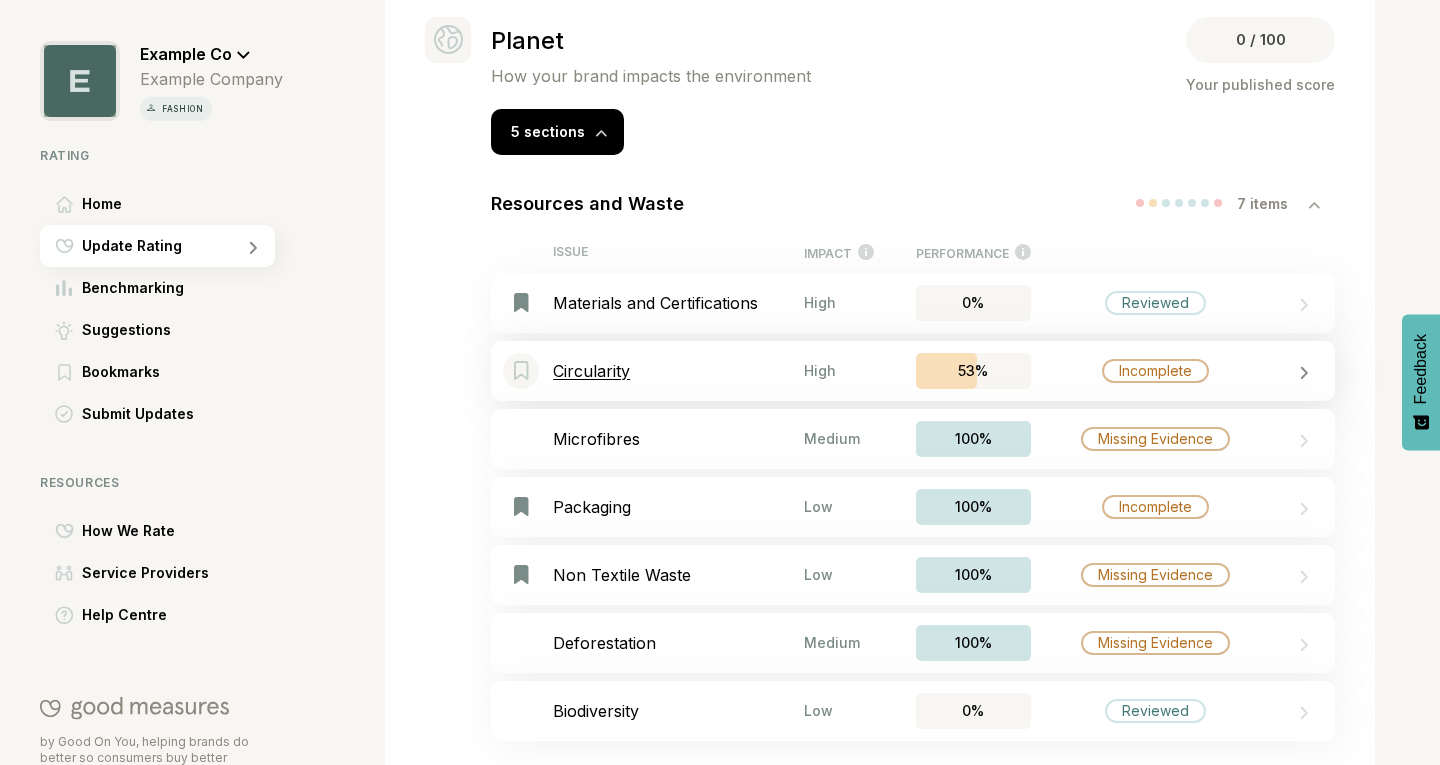 click on "Circularity" at bounding box center [678, 371] 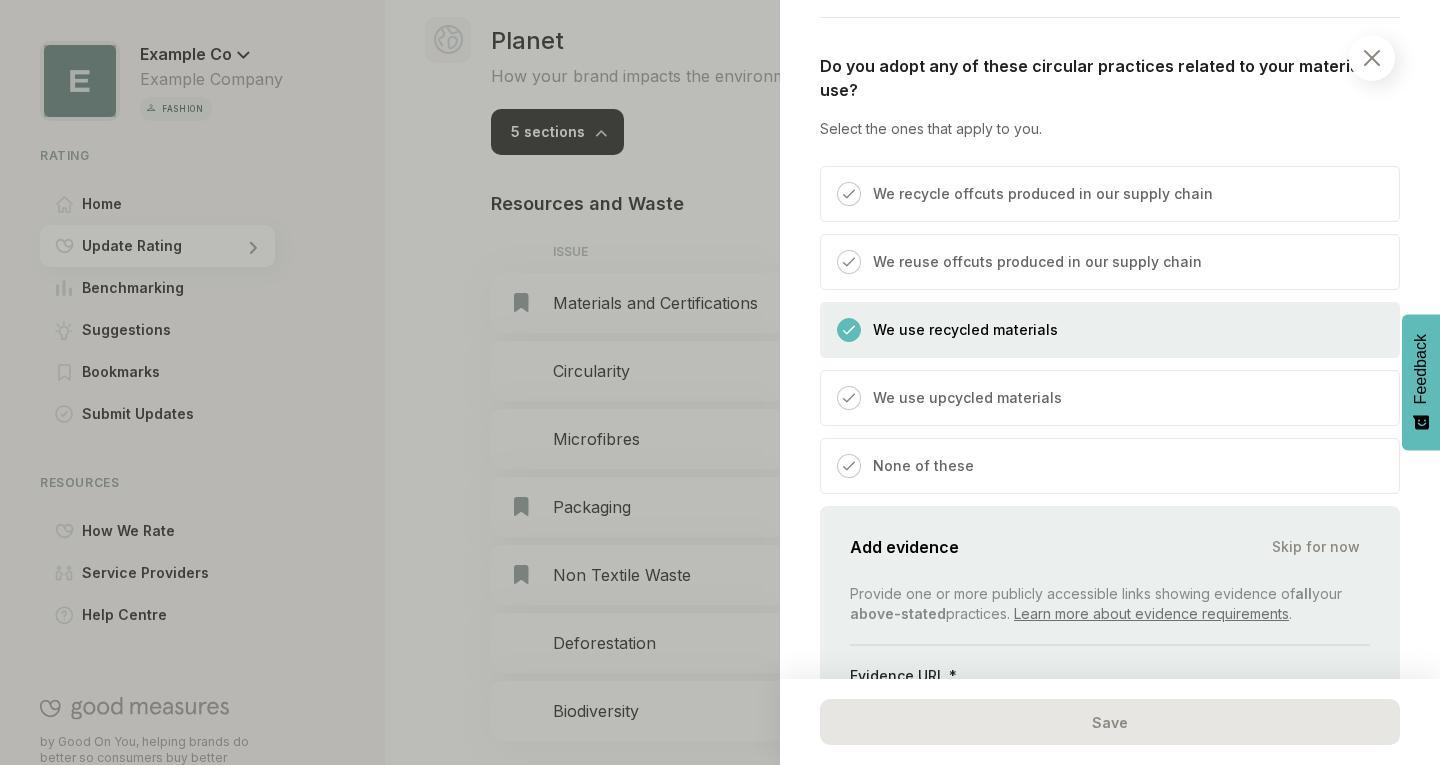 scroll, scrollTop: 226, scrollLeft: 0, axis: vertical 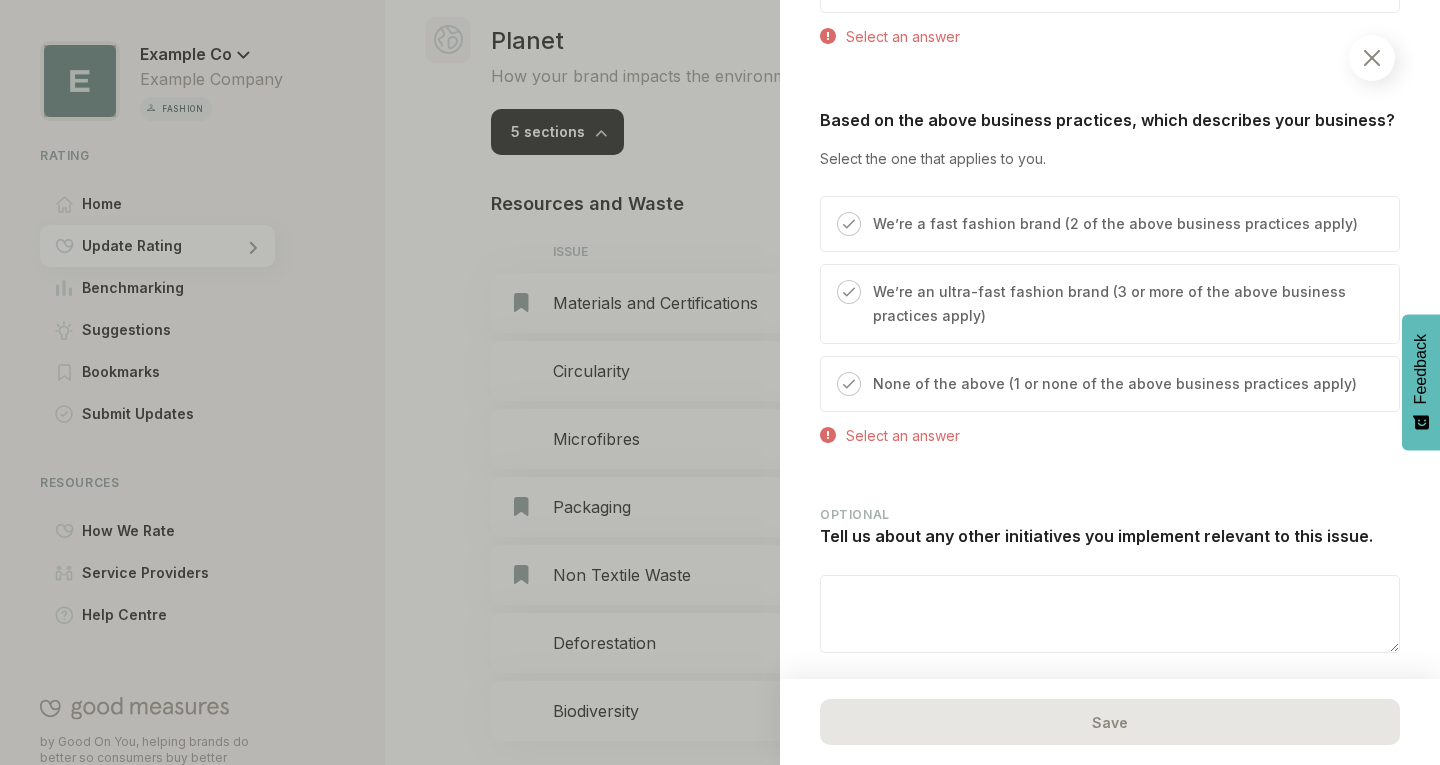 click at bounding box center [1372, 58] 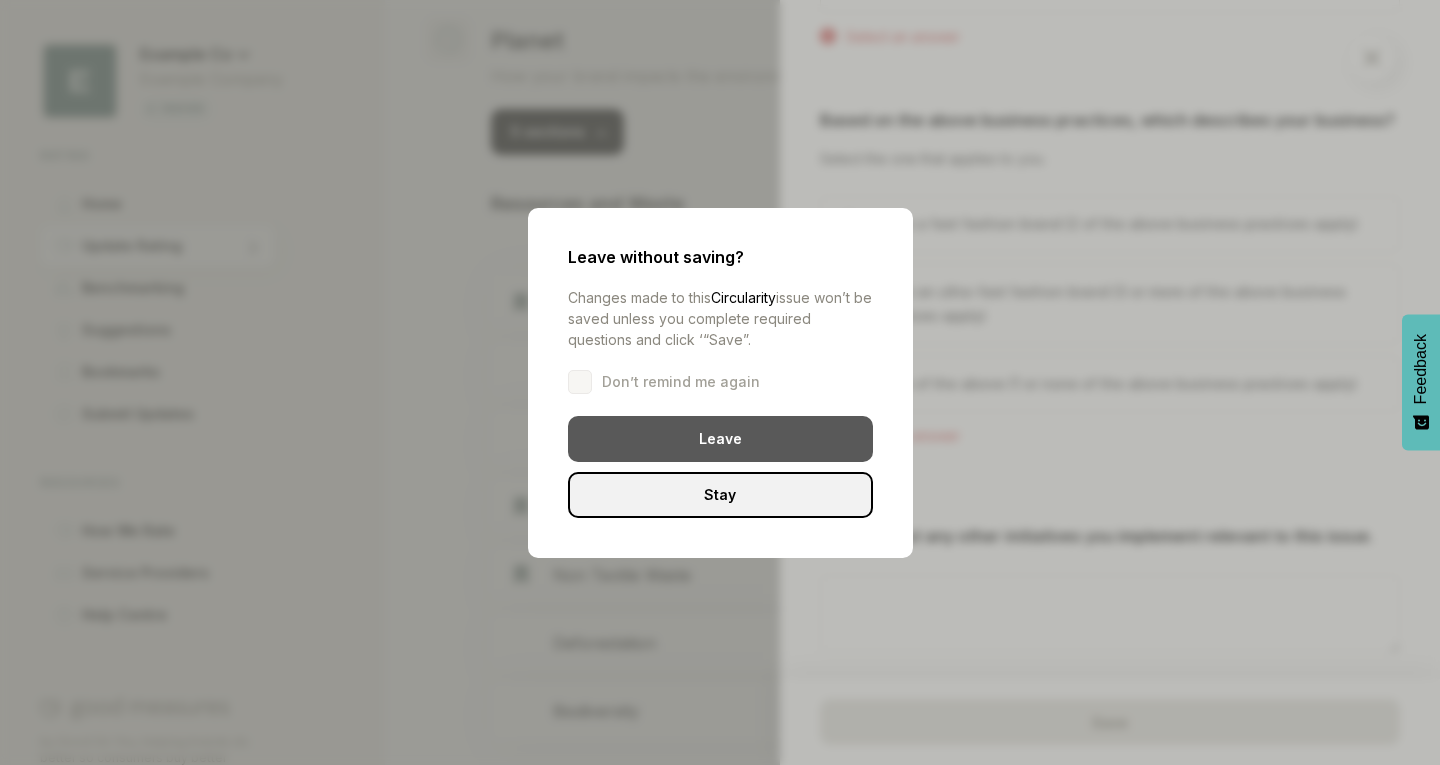click on "Leave" at bounding box center [720, 439] 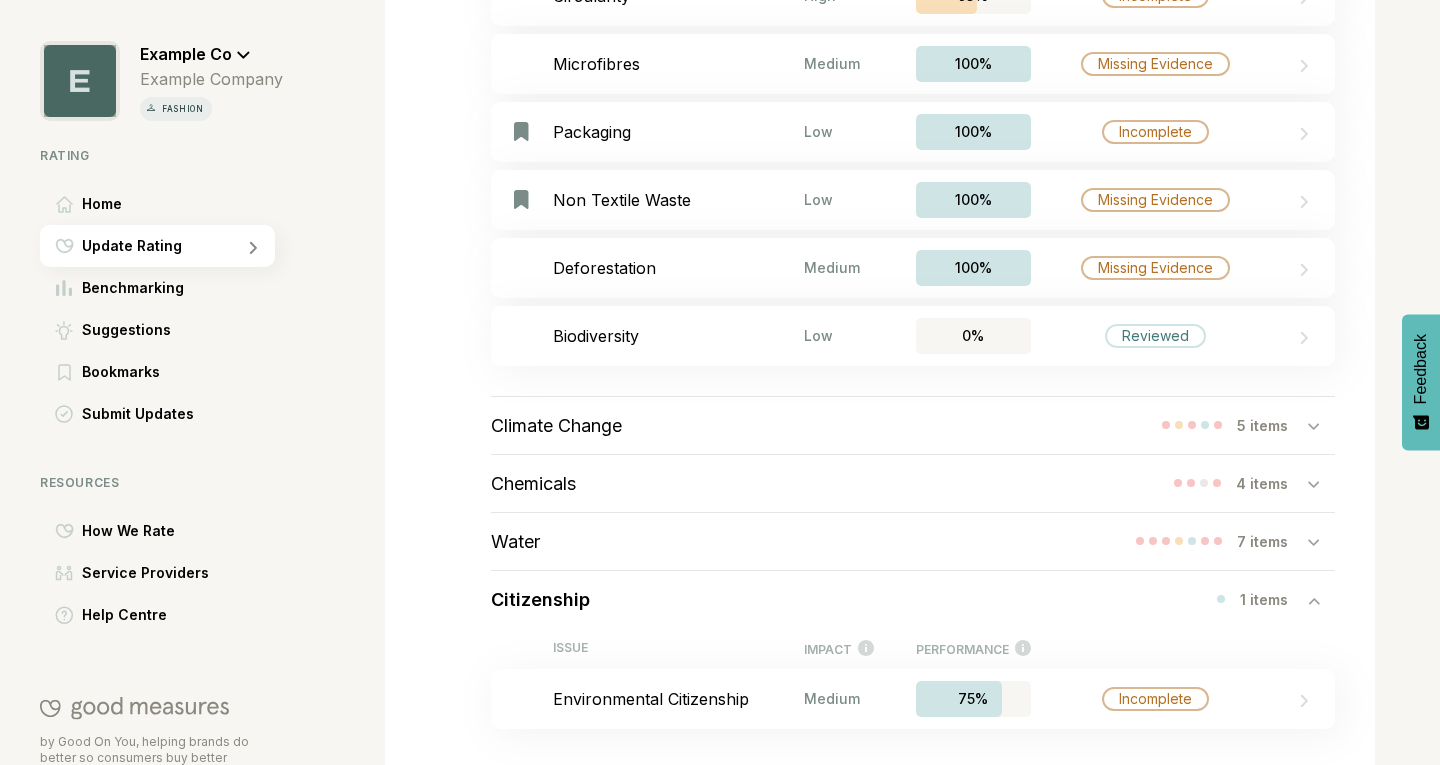scroll, scrollTop: 965, scrollLeft: 0, axis: vertical 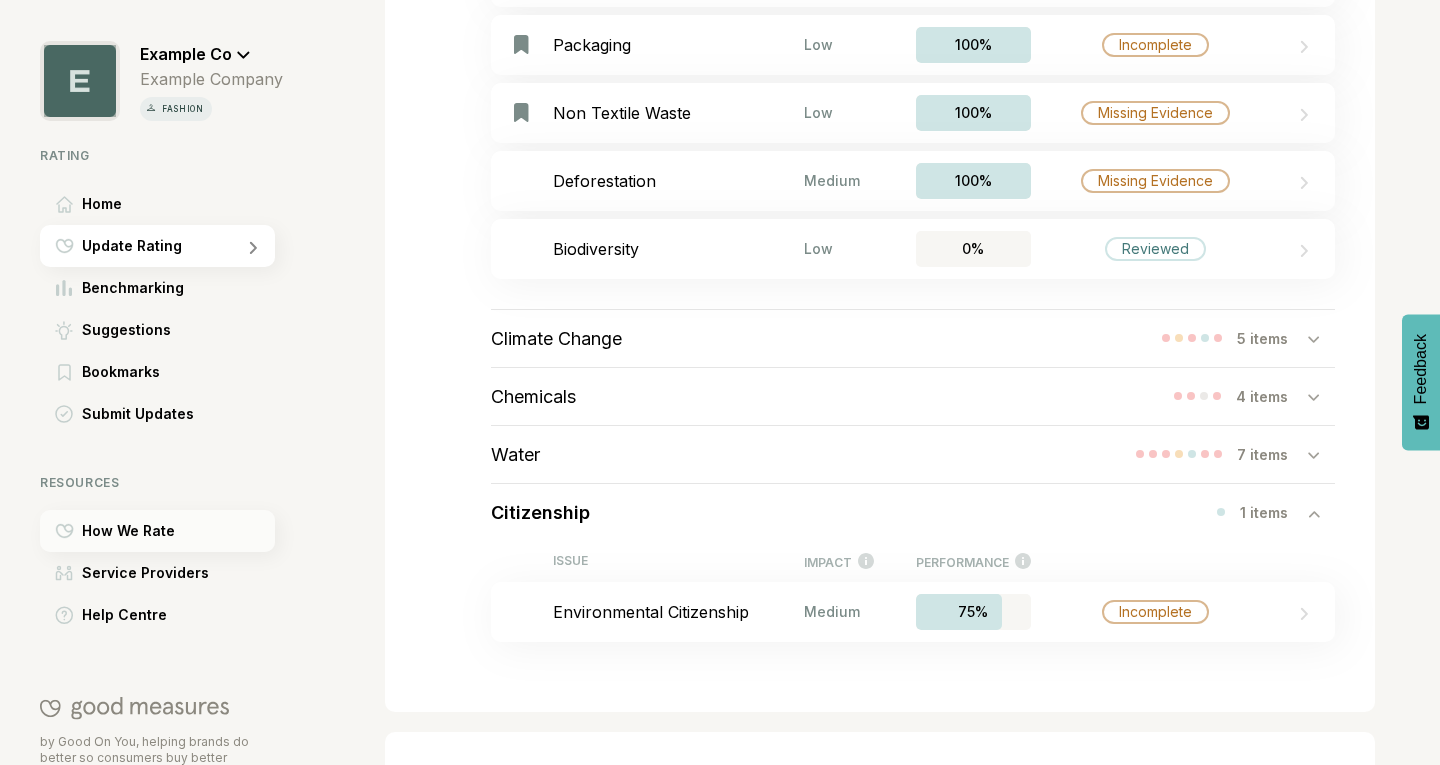 click on "How We Rate" at bounding box center (128, 531) 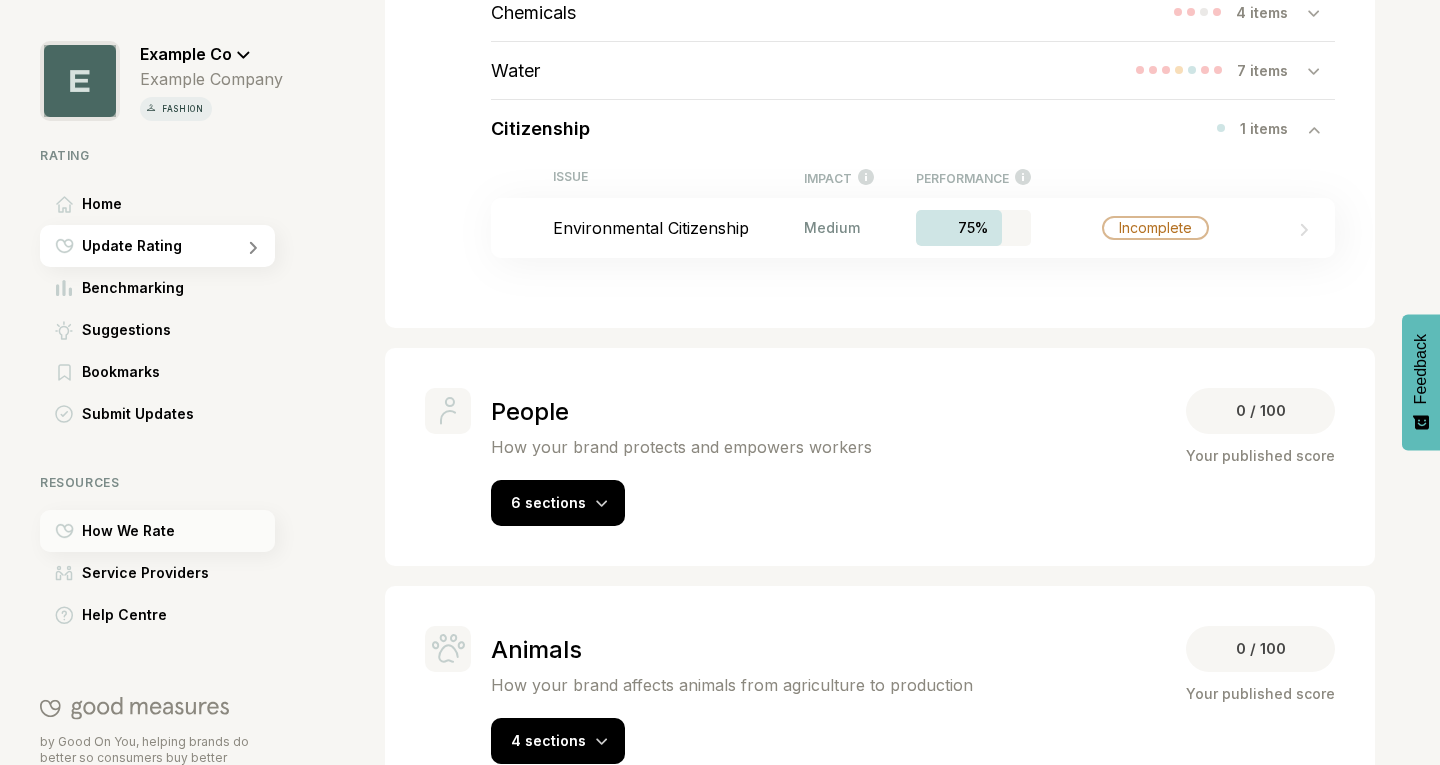 scroll, scrollTop: 1411, scrollLeft: 0, axis: vertical 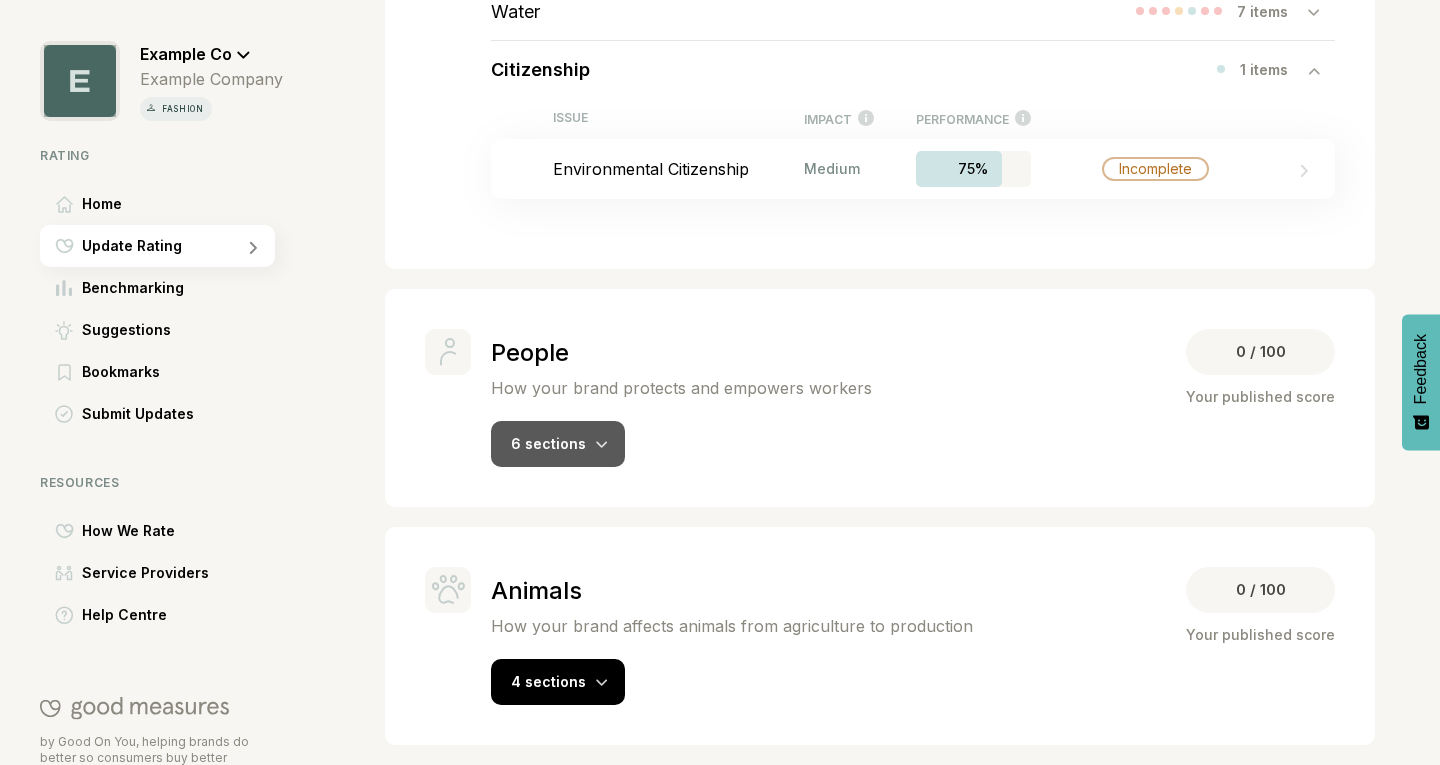 click on "6 sections" at bounding box center [558, 444] 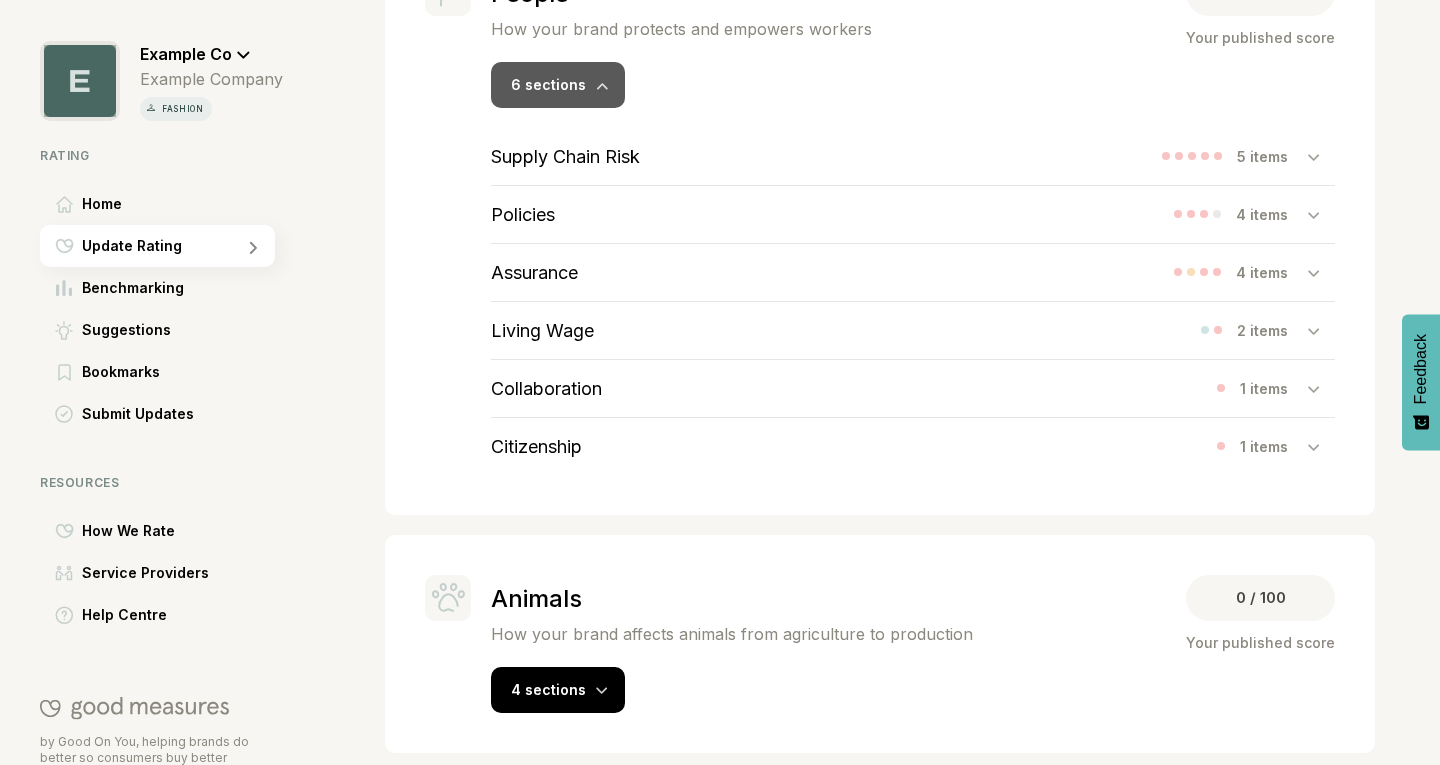 scroll, scrollTop: 1781, scrollLeft: 0, axis: vertical 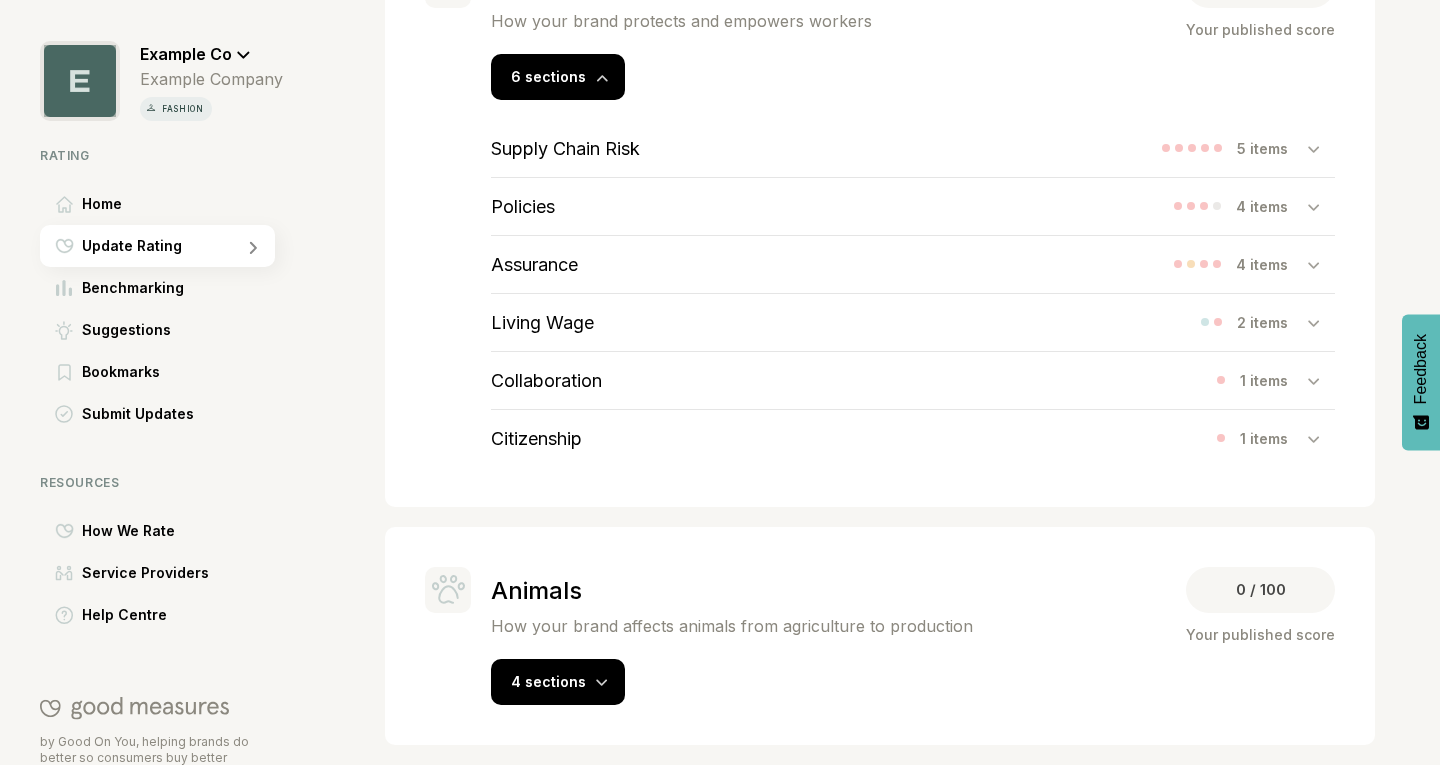 click 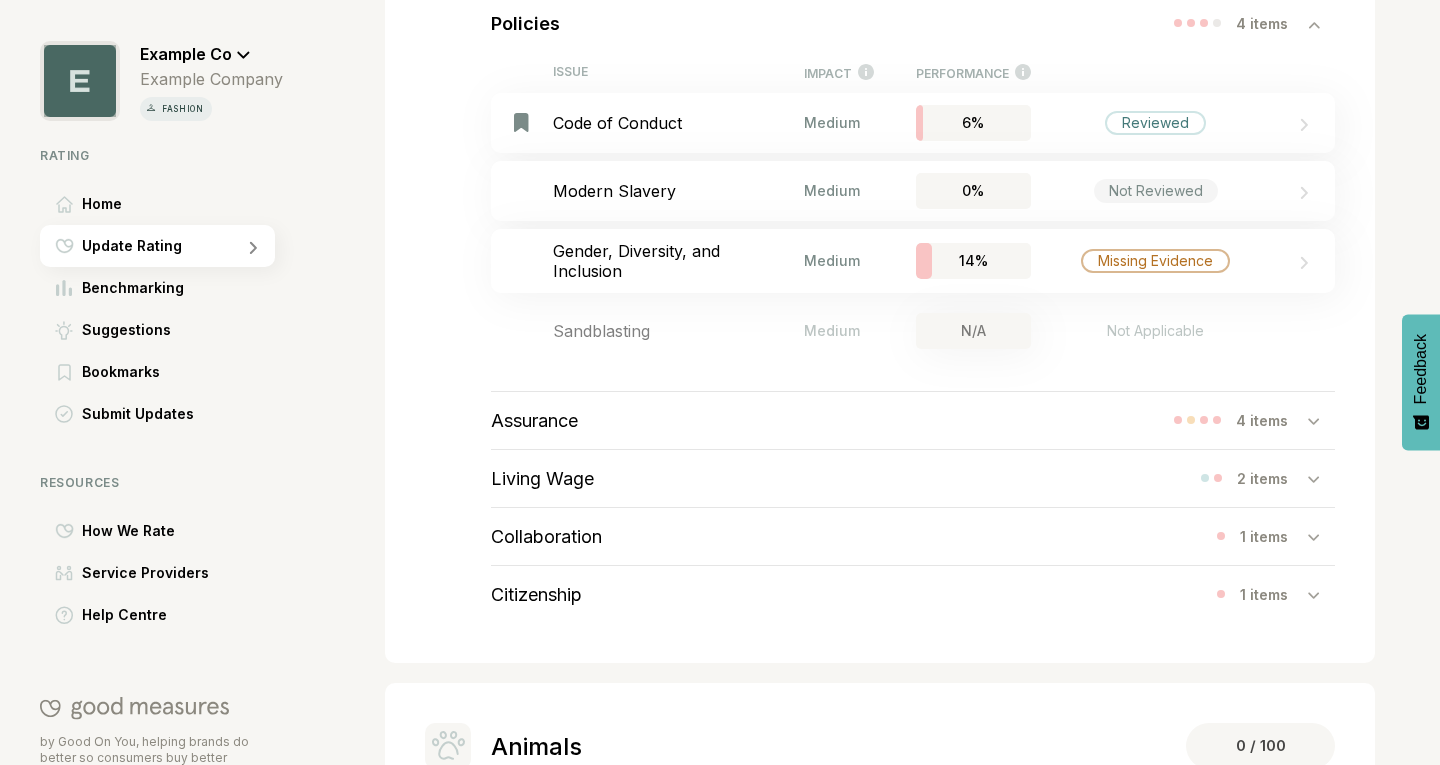 scroll, scrollTop: 2122, scrollLeft: 0, axis: vertical 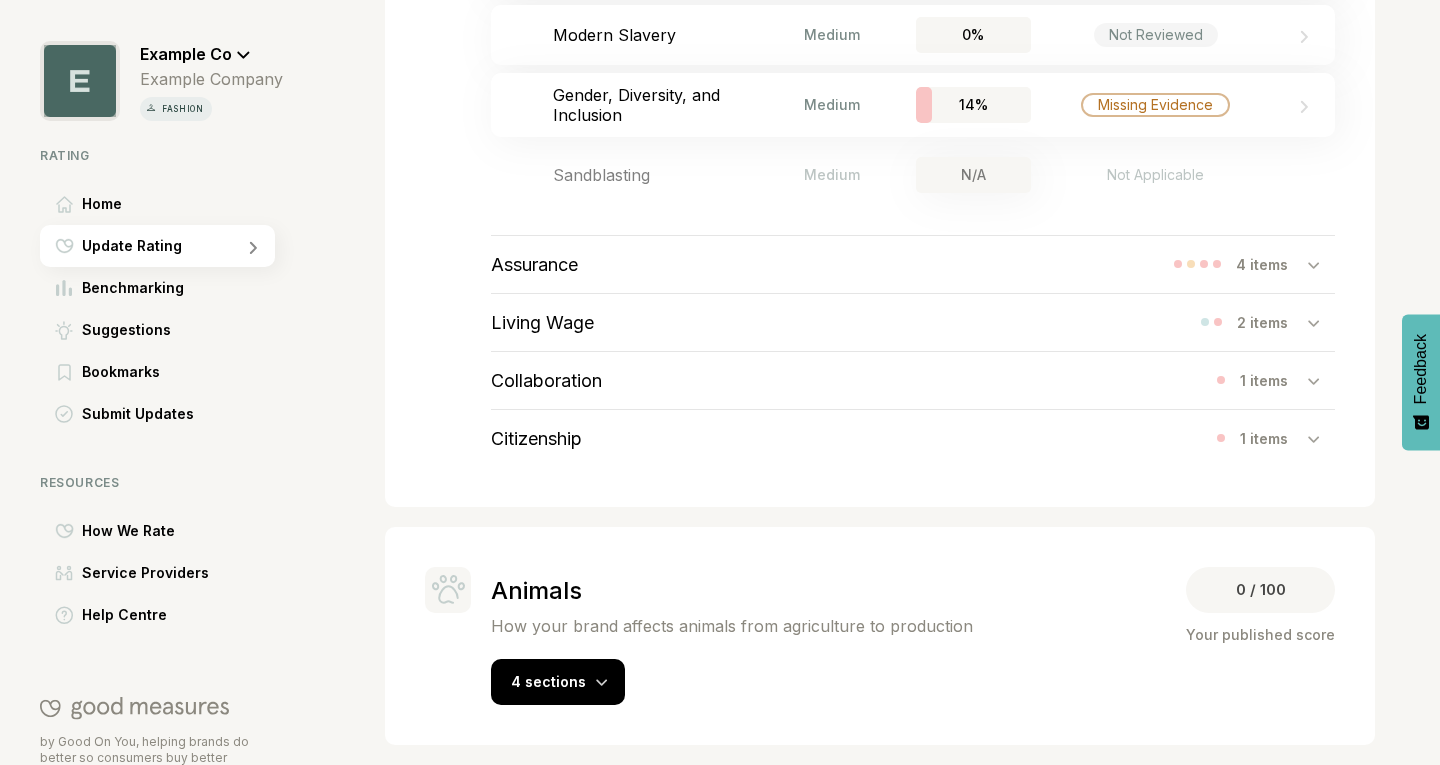 click on "Collaboration 1 items" at bounding box center [913, 380] 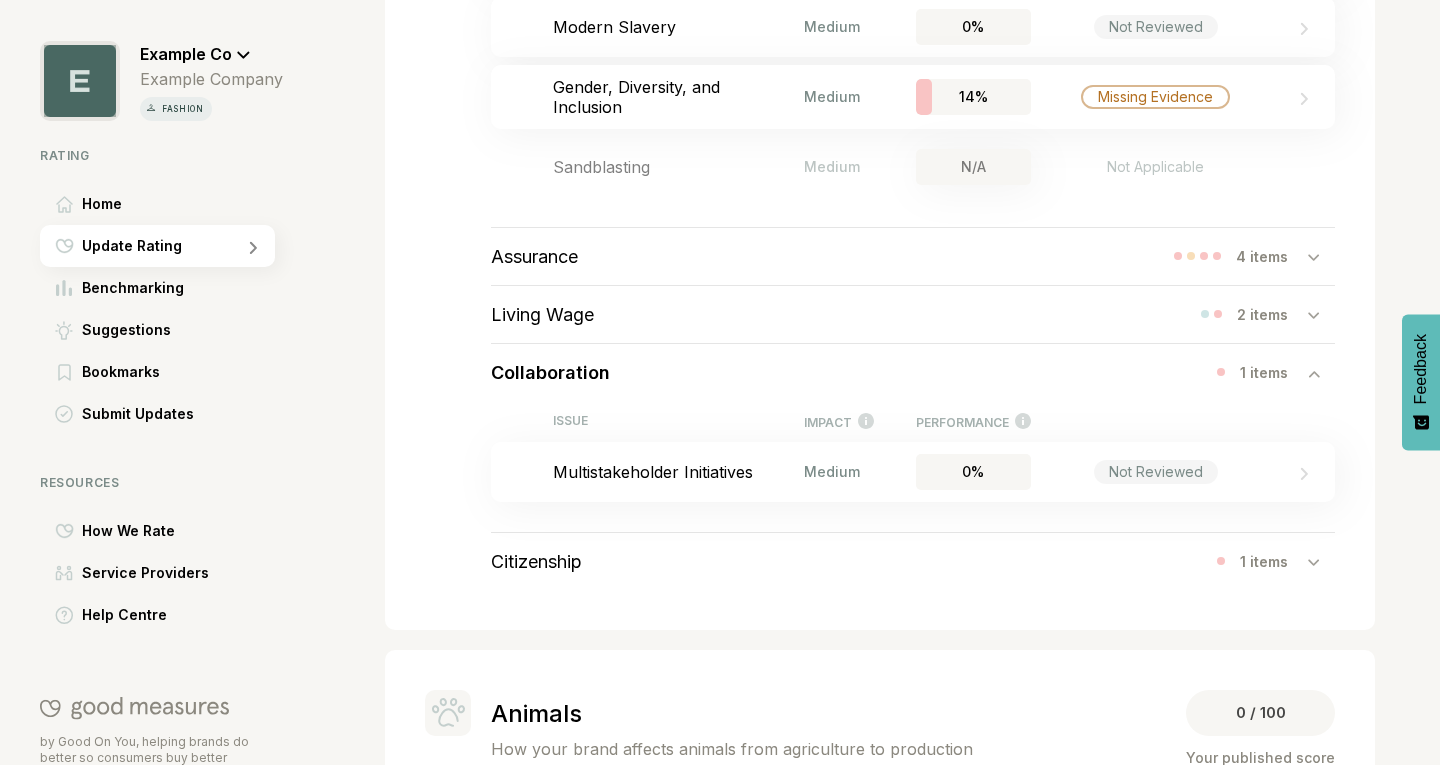 click at bounding box center [1321, 561] 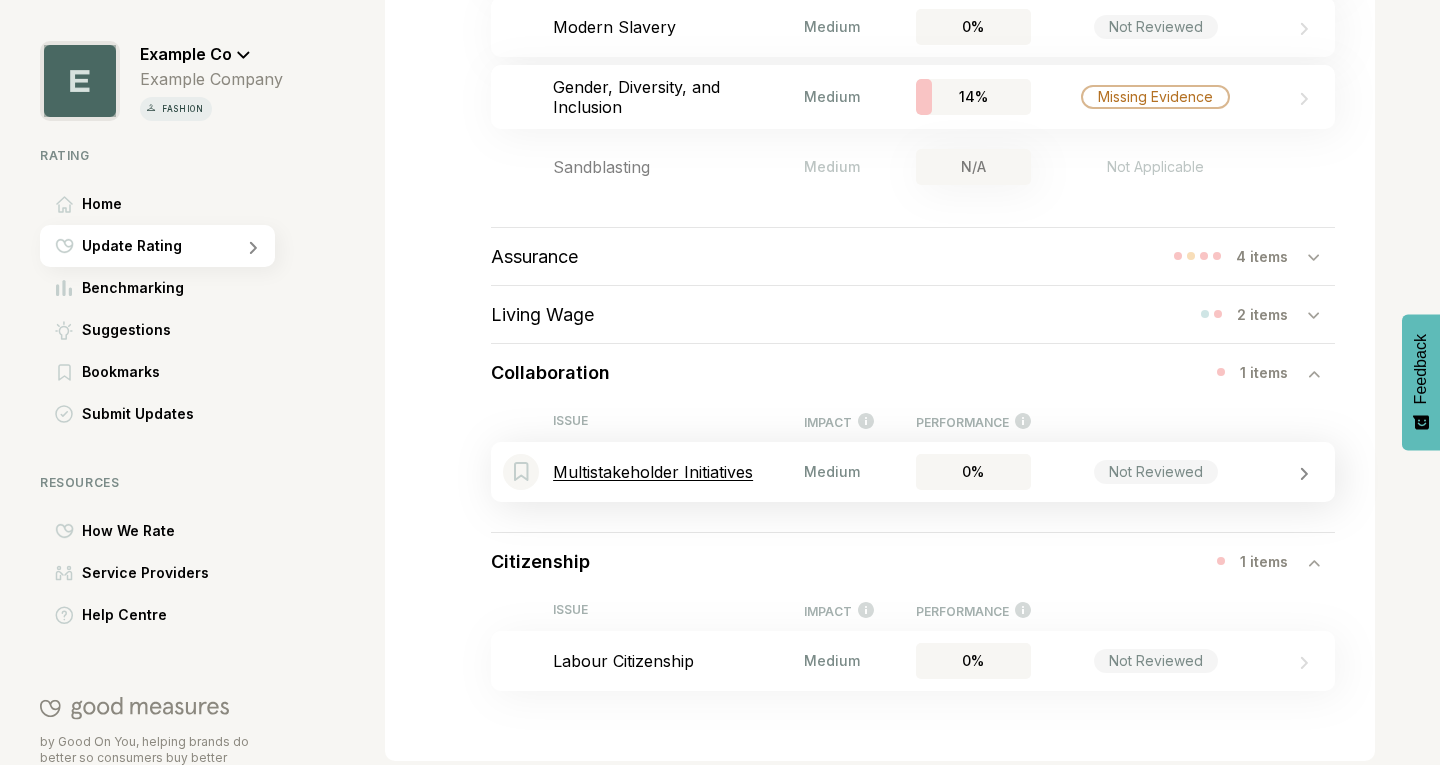 click on "Multistakeholder Initiatives" at bounding box center (678, 472) 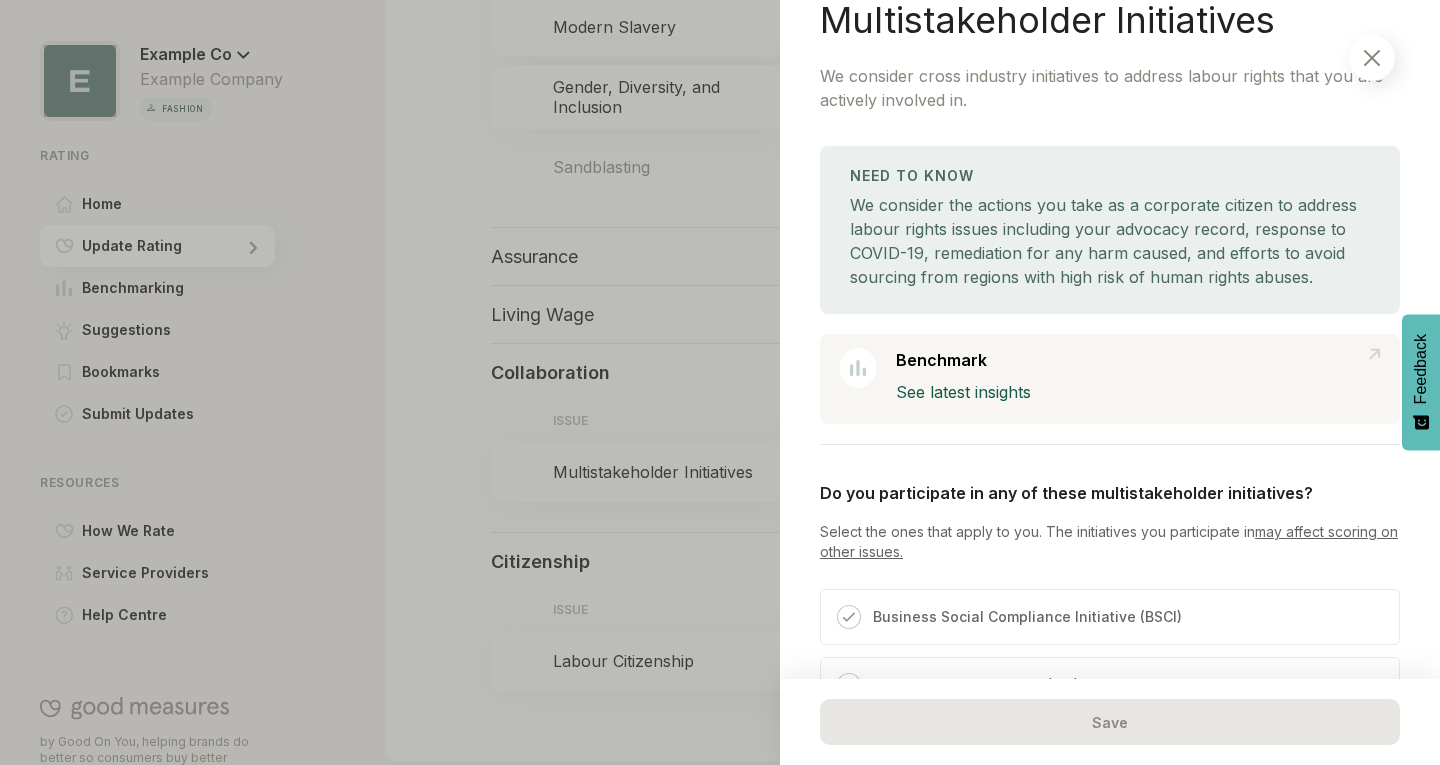 scroll, scrollTop: 0, scrollLeft: 0, axis: both 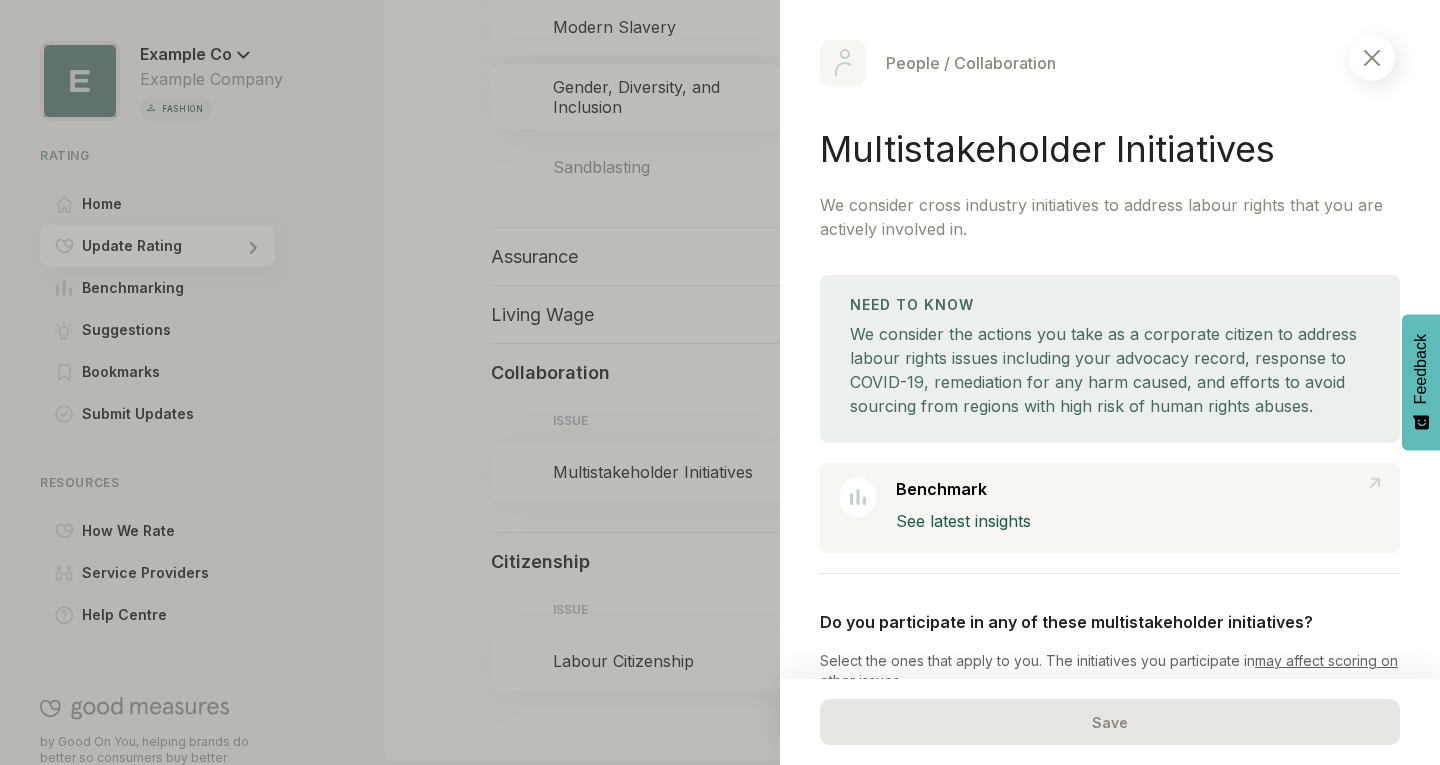 click at bounding box center [1372, 58] 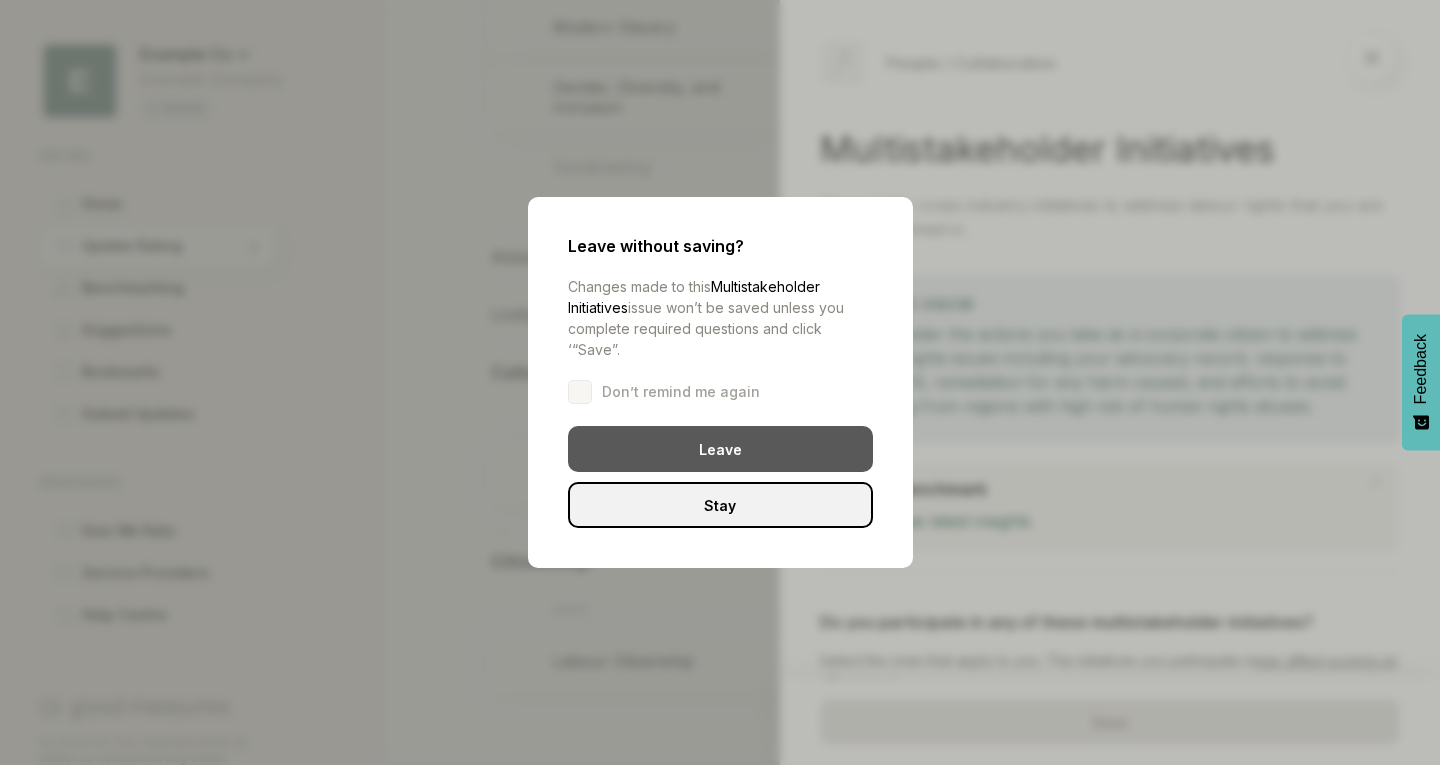click on "Leave" at bounding box center (720, 449) 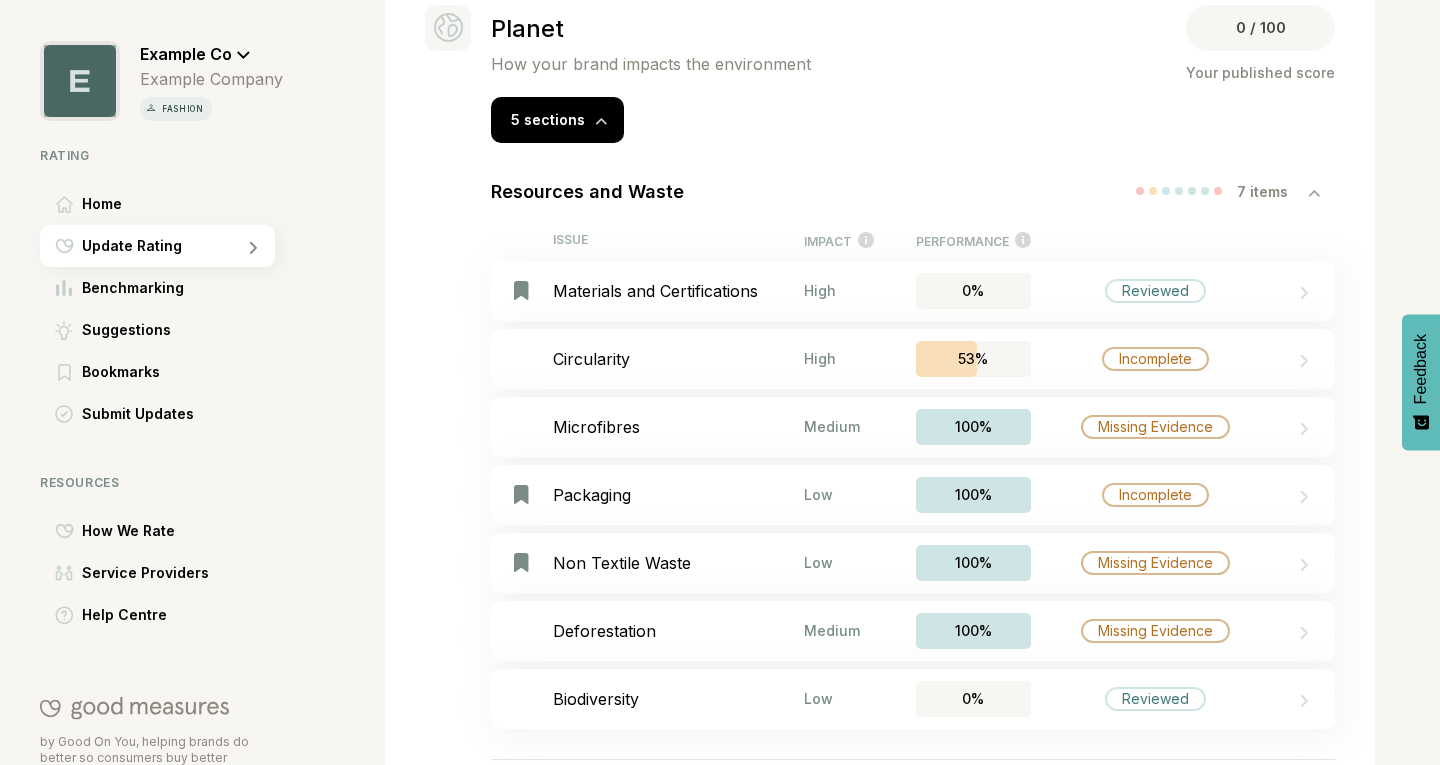 scroll, scrollTop: 515, scrollLeft: 0, axis: vertical 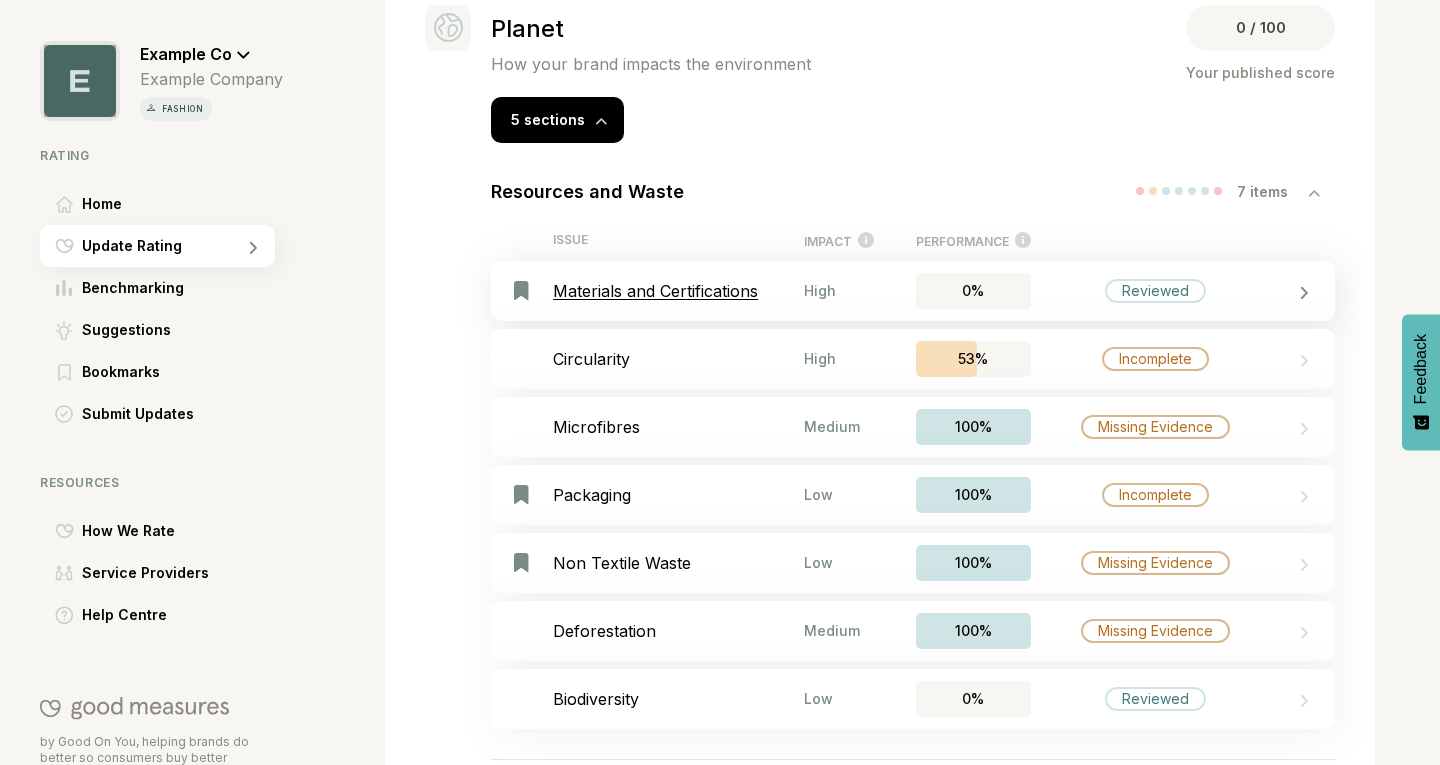 click on "Remove Bookmark Materials and Certifications High 0% Reviewed" at bounding box center (913, 291) 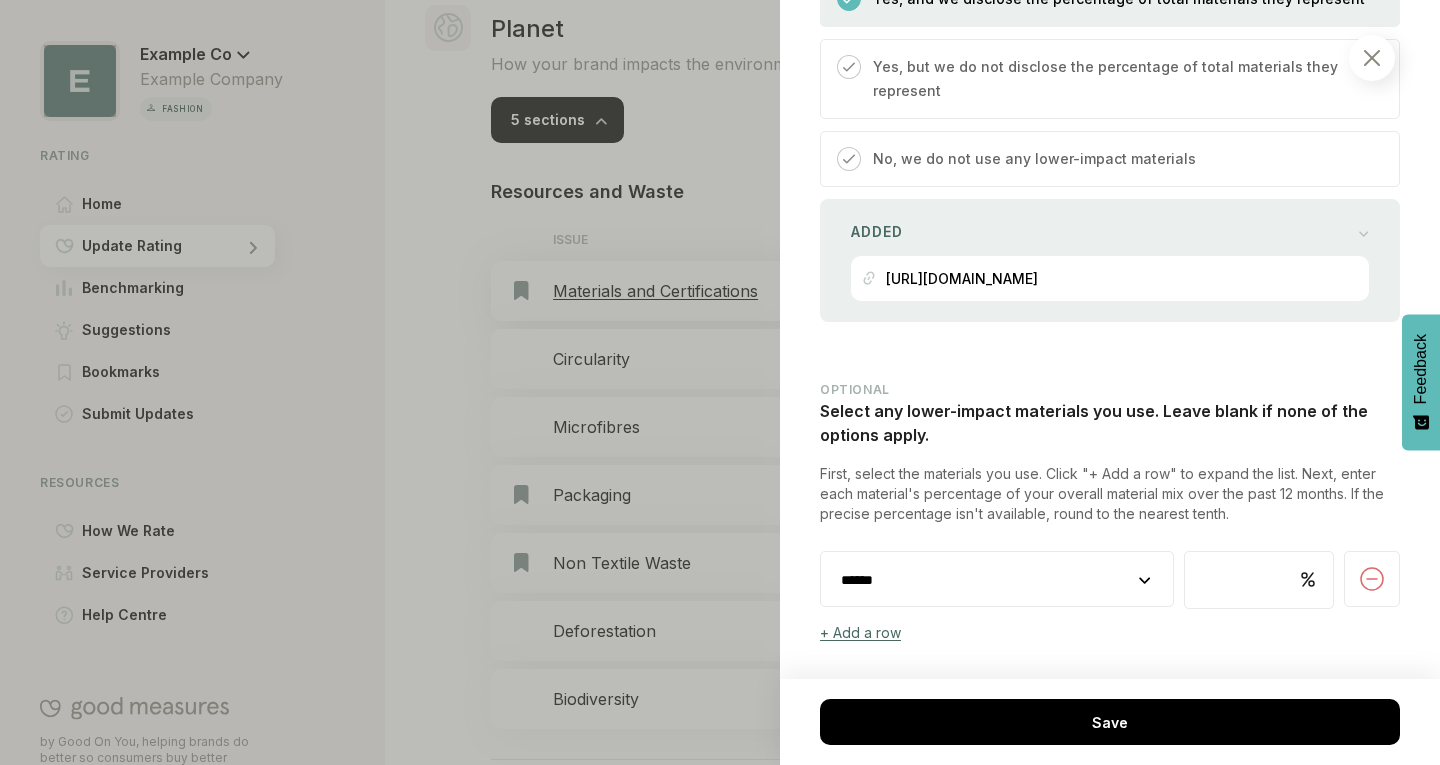 scroll, scrollTop: 2897, scrollLeft: 0, axis: vertical 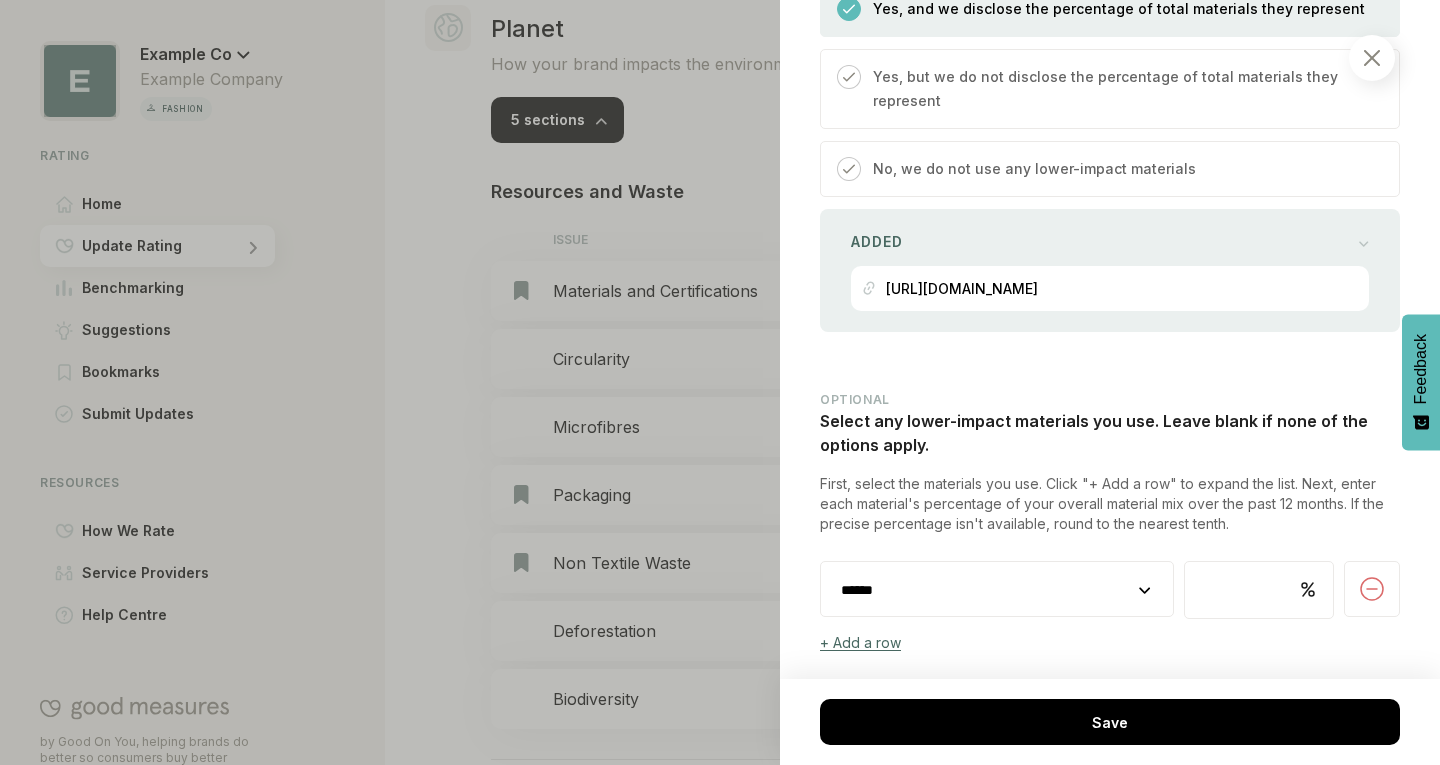 click at bounding box center (1372, 58) 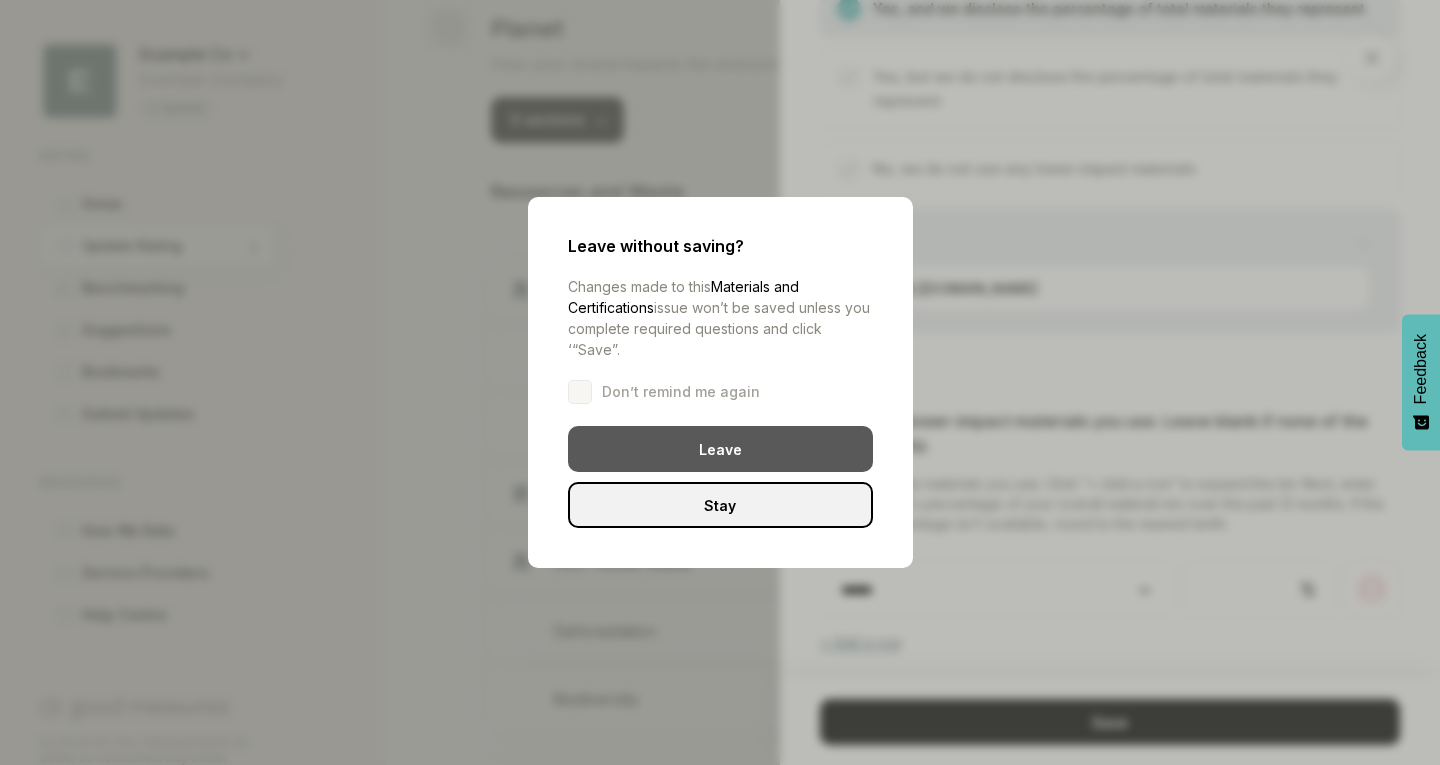 click on "Leave" at bounding box center (720, 449) 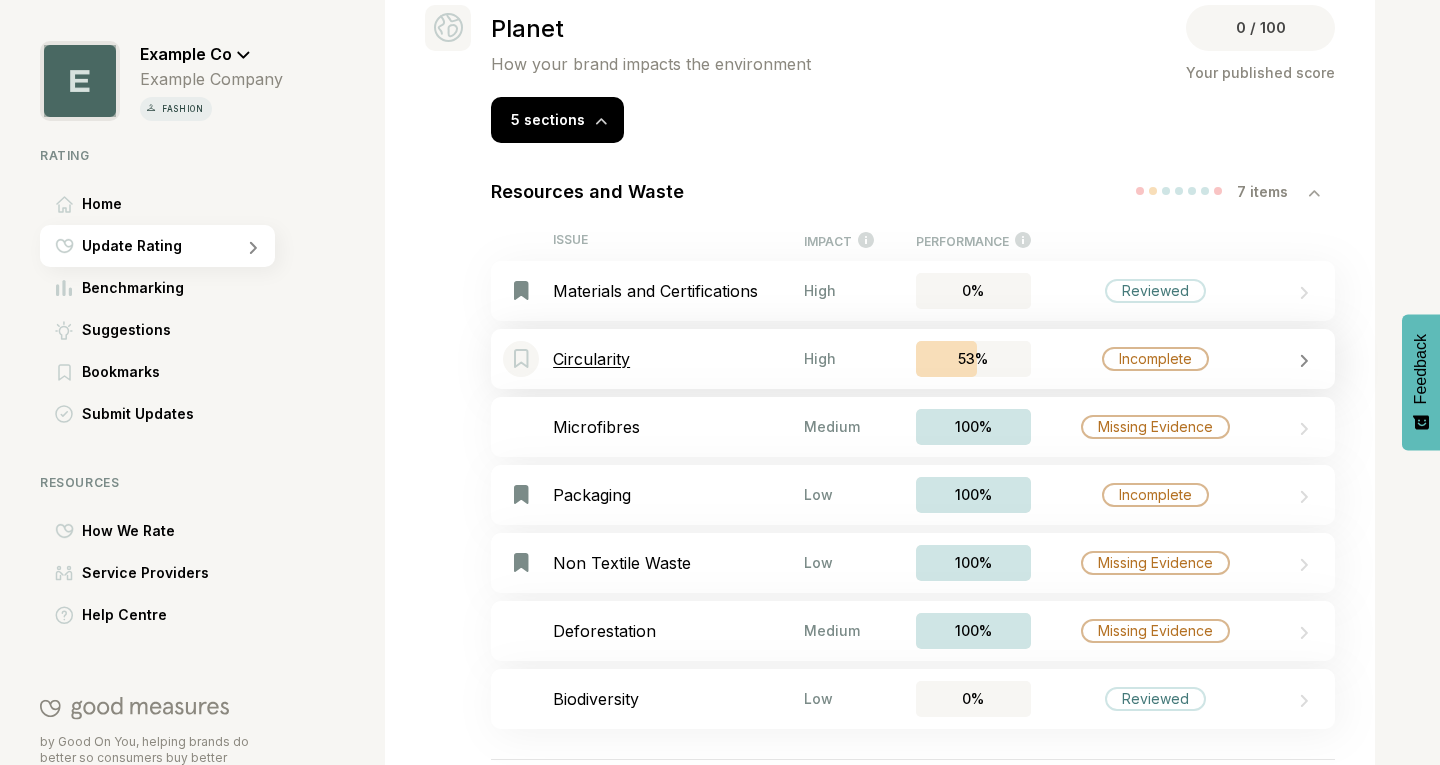 click on "Bookmark this item Circularity High 53% Incomplete" at bounding box center (913, 359) 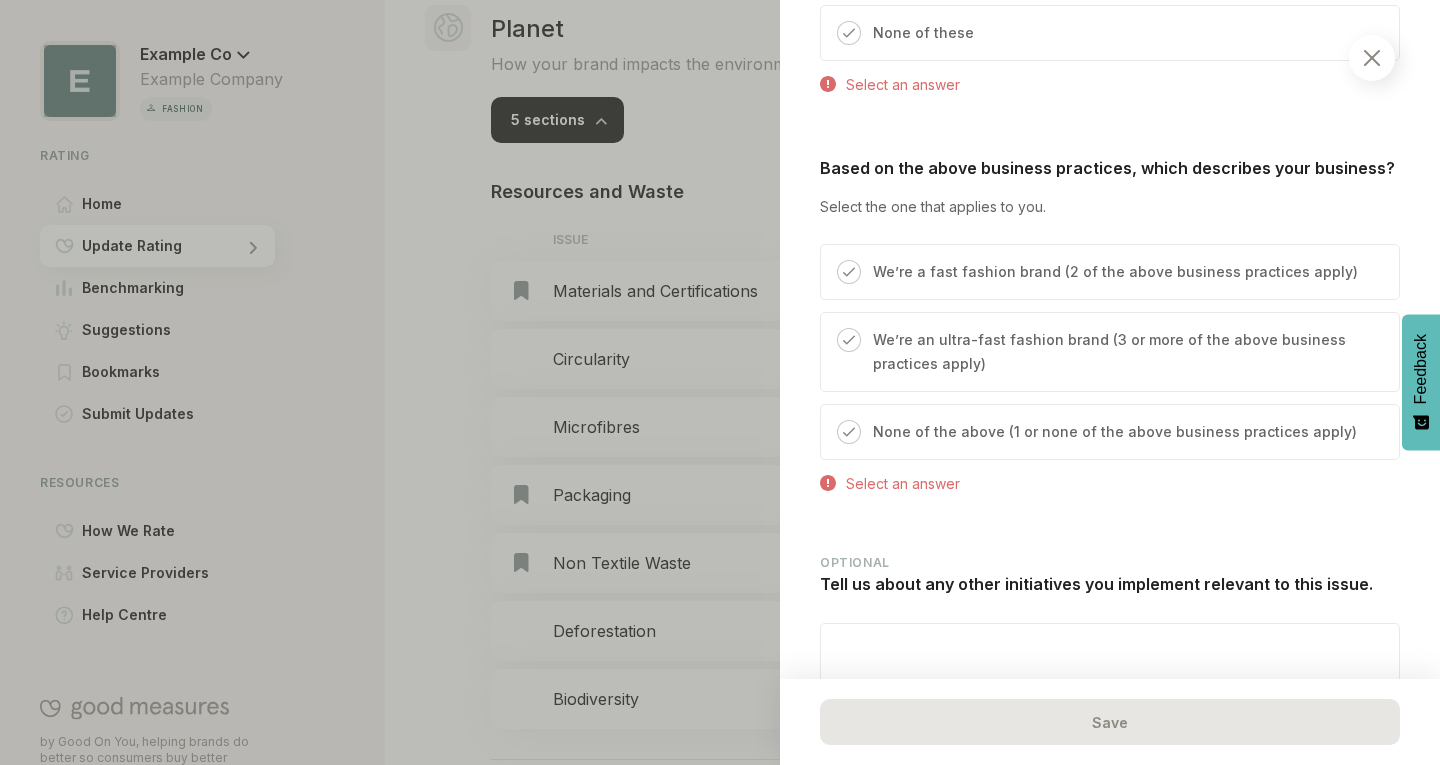 scroll, scrollTop: 6938, scrollLeft: 0, axis: vertical 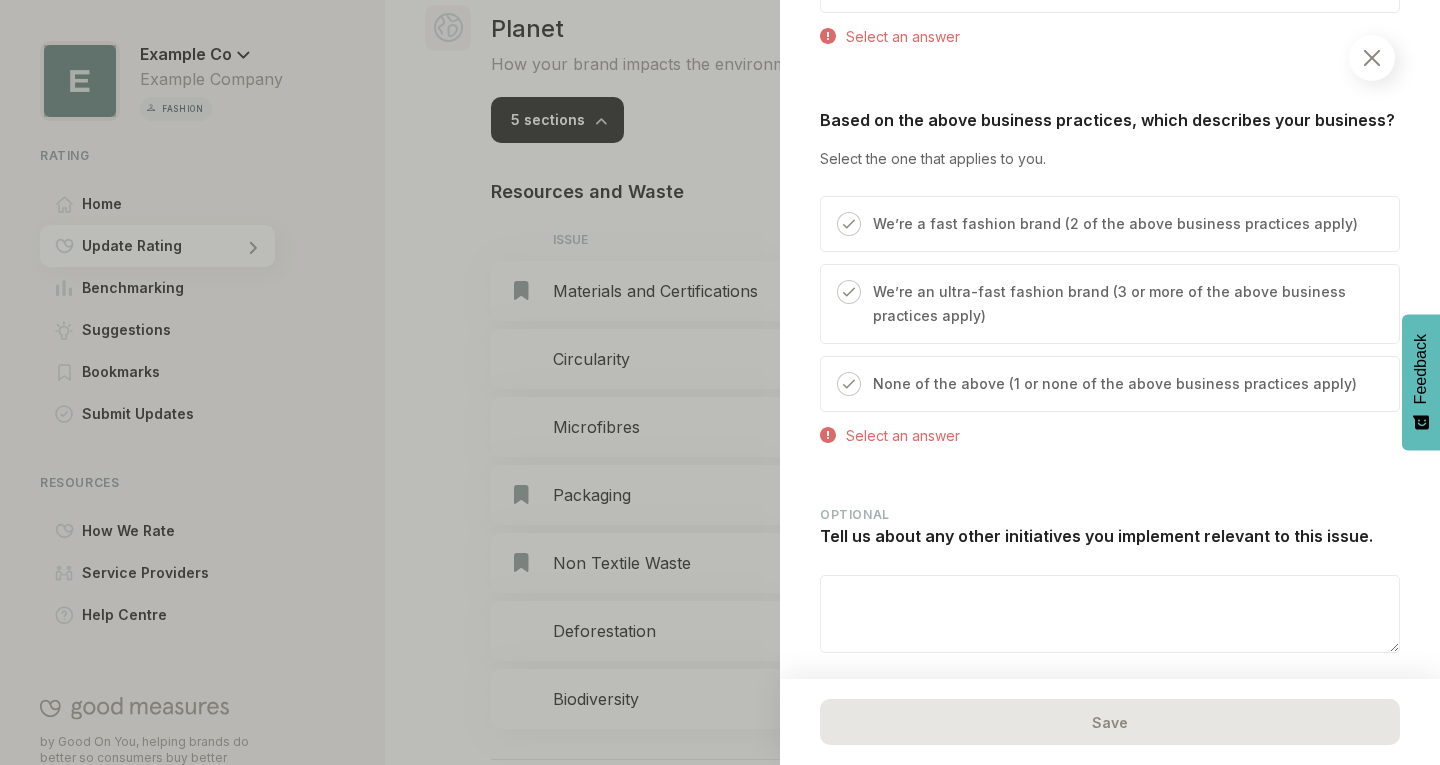 click at bounding box center [1372, 58] 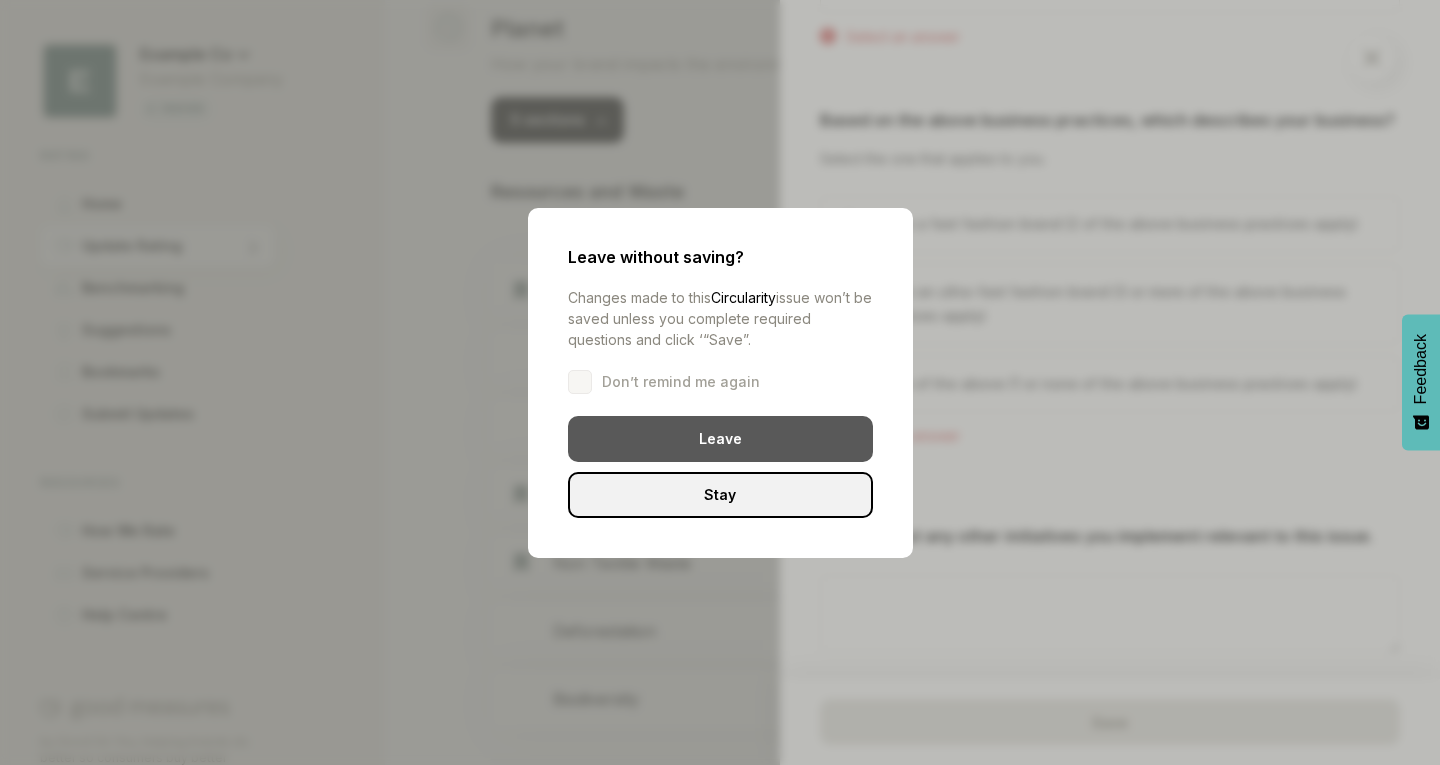 click on "Leave" at bounding box center (720, 439) 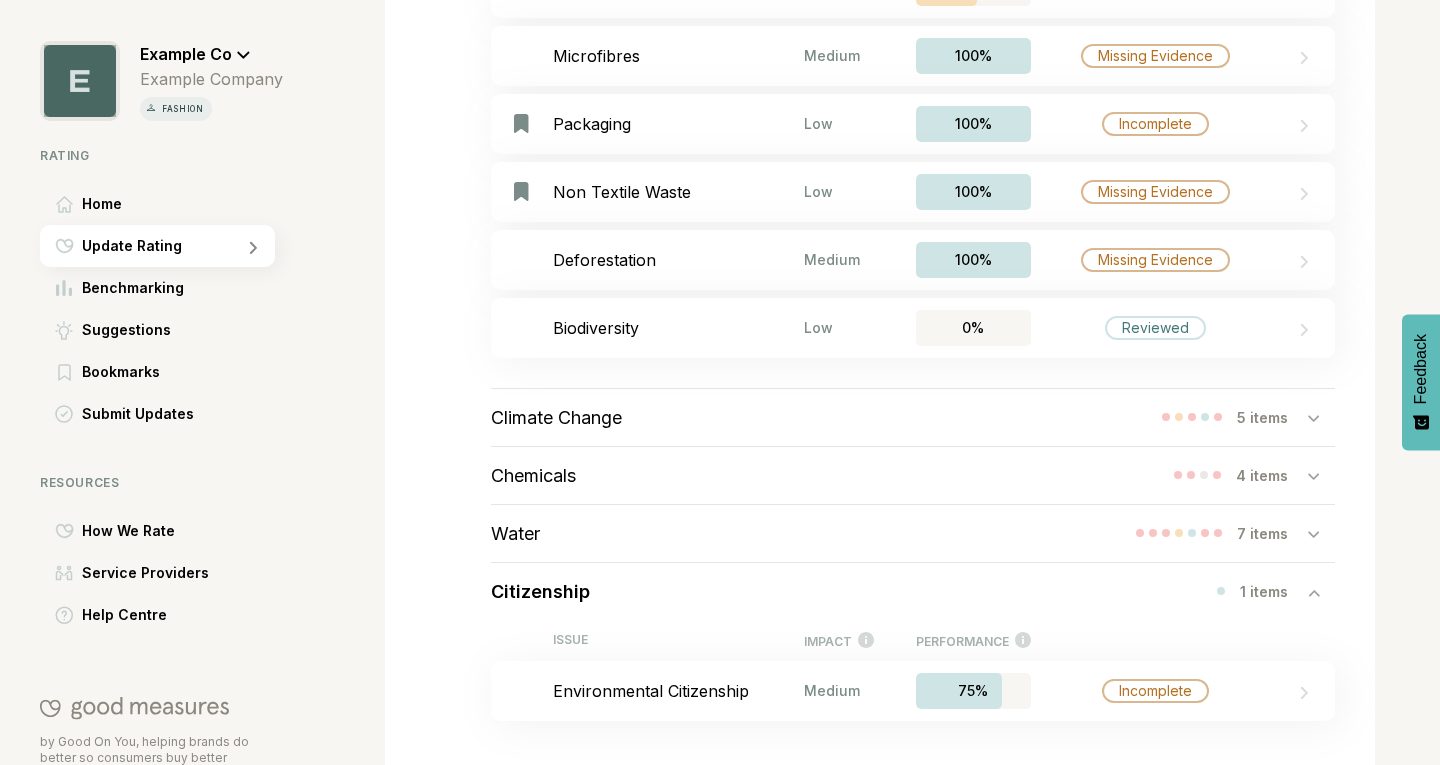 scroll, scrollTop: 770, scrollLeft: 0, axis: vertical 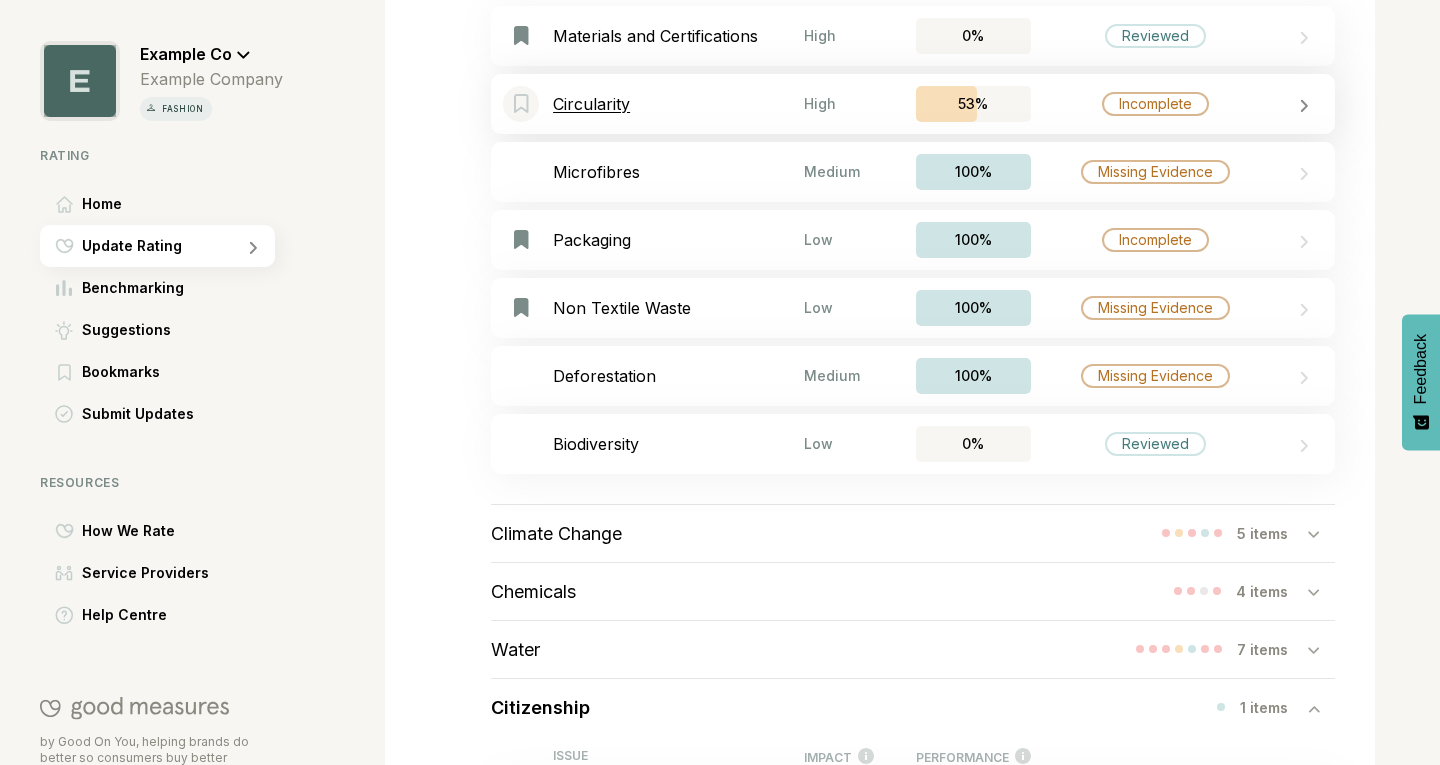 click 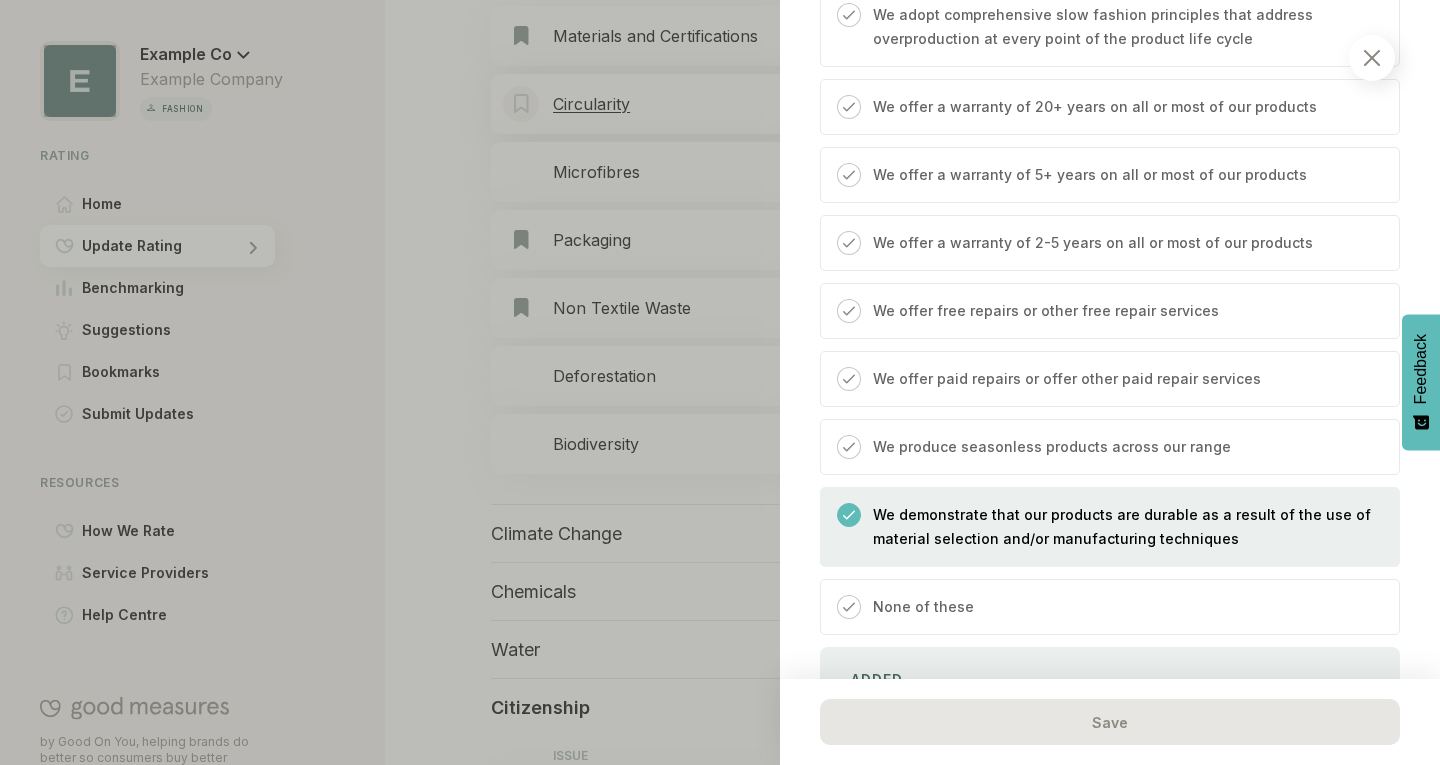 scroll, scrollTop: 4619, scrollLeft: 0, axis: vertical 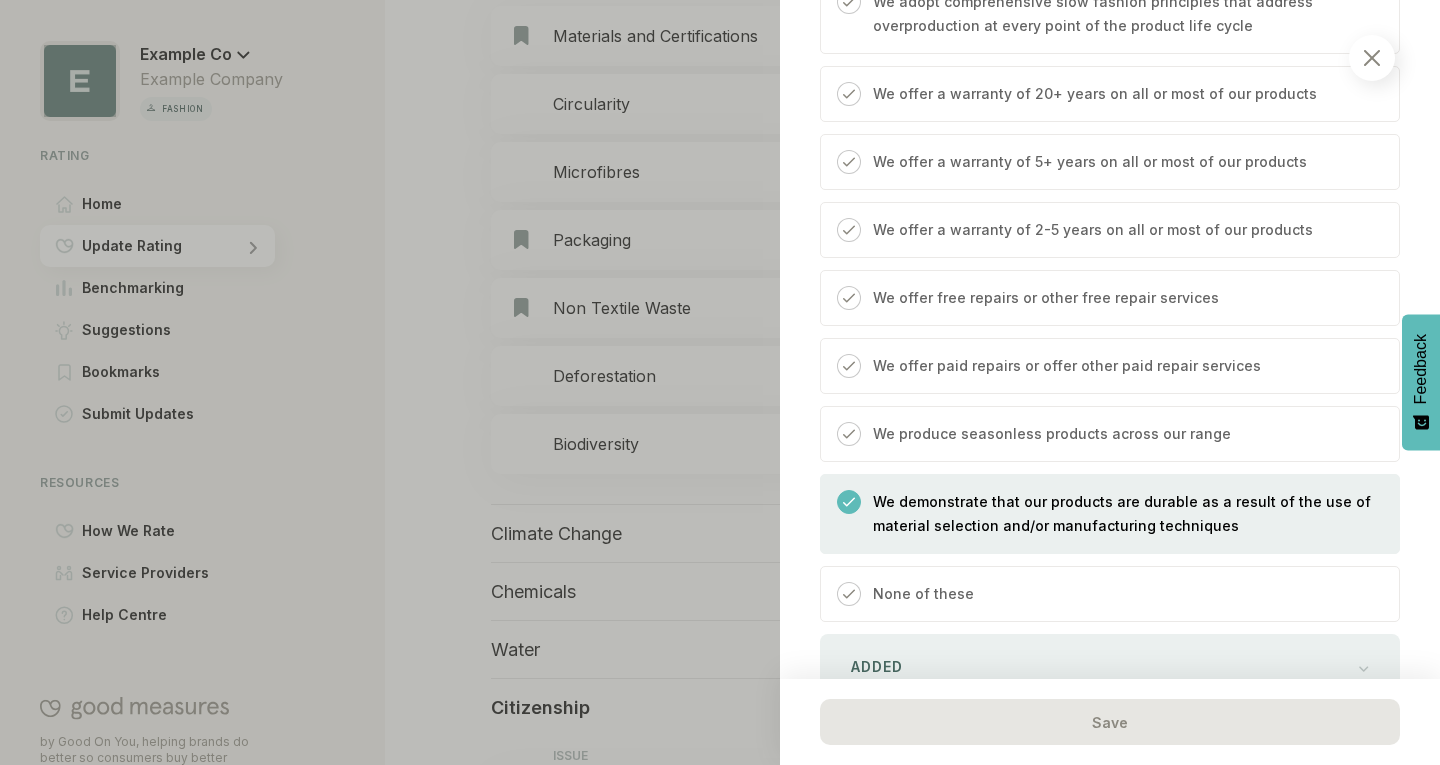 click at bounding box center (1372, 58) 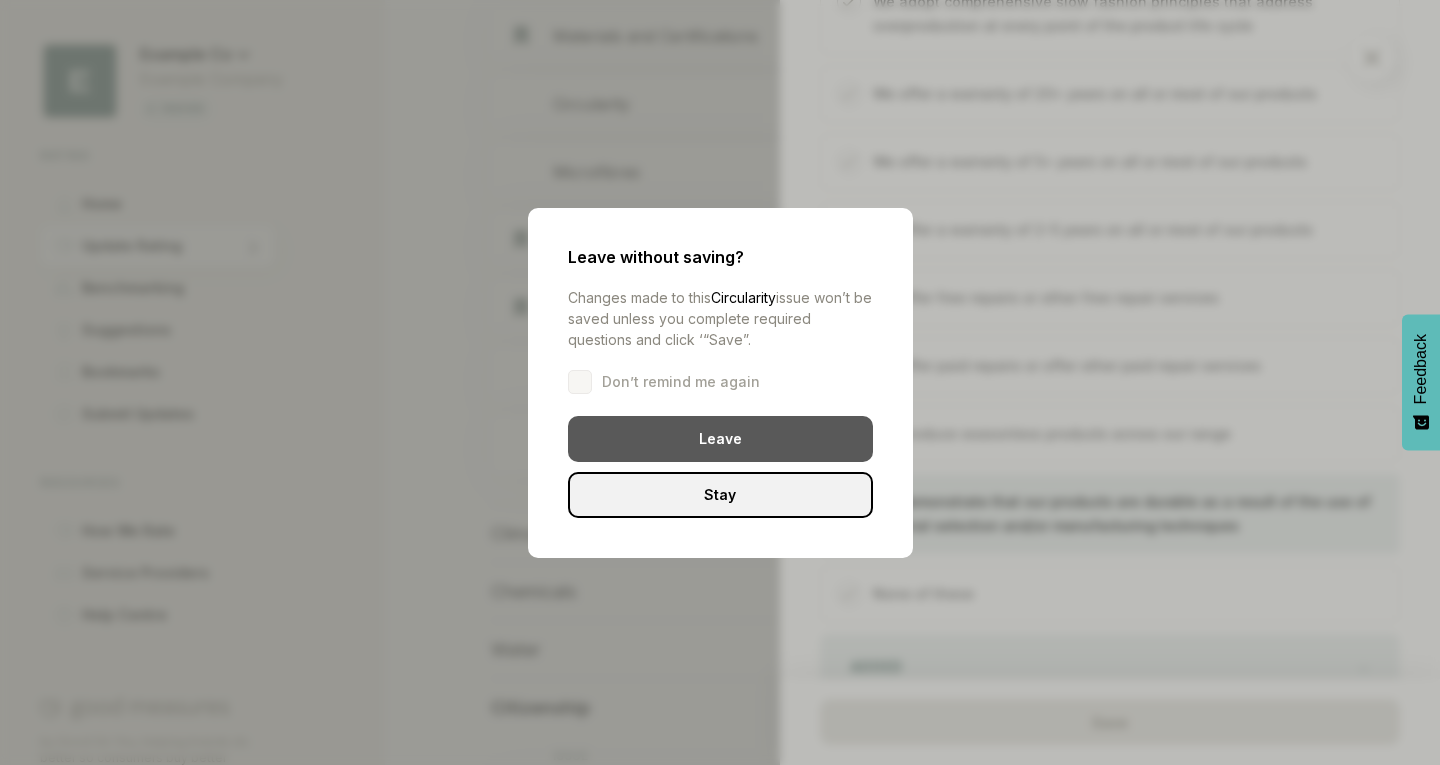 click on "Leave" at bounding box center (720, 439) 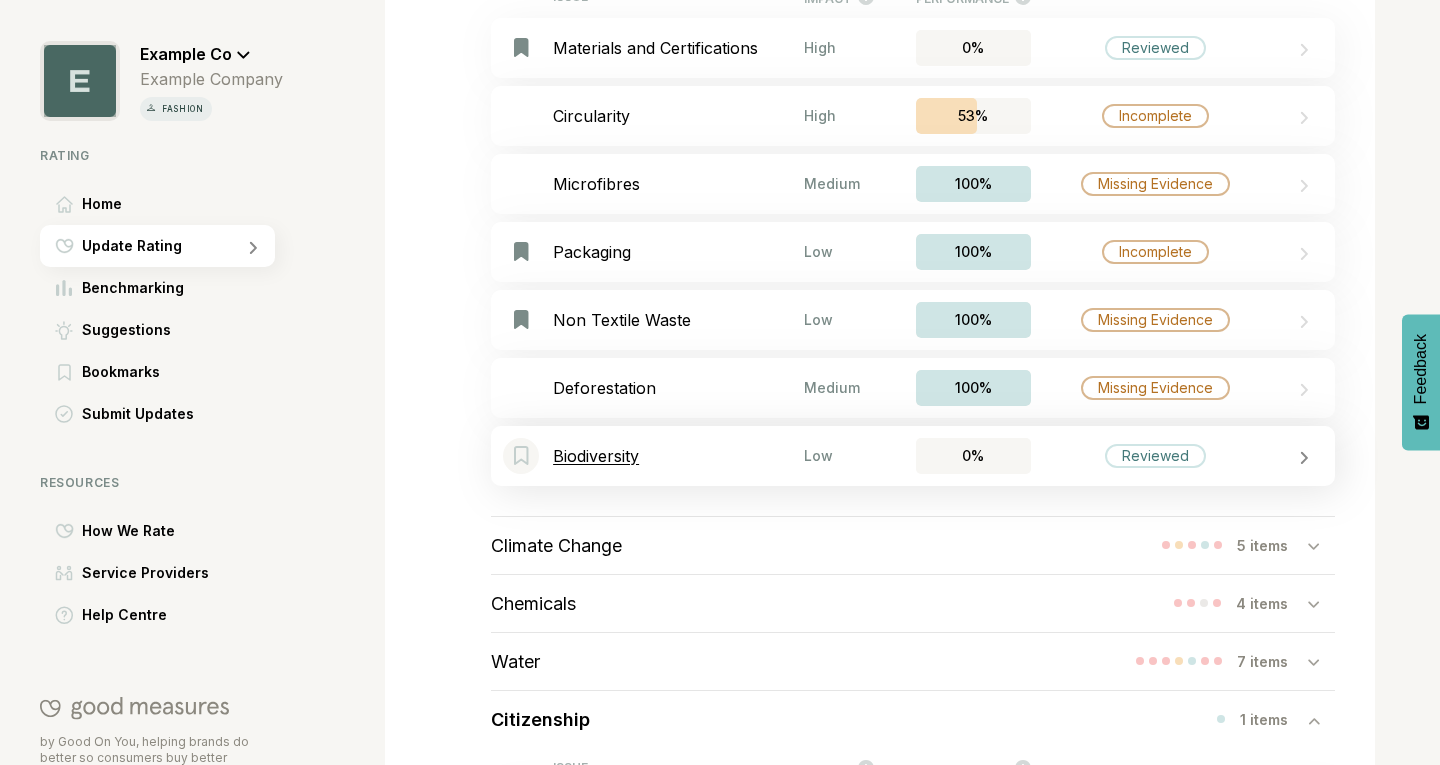 scroll, scrollTop: 758, scrollLeft: 0, axis: vertical 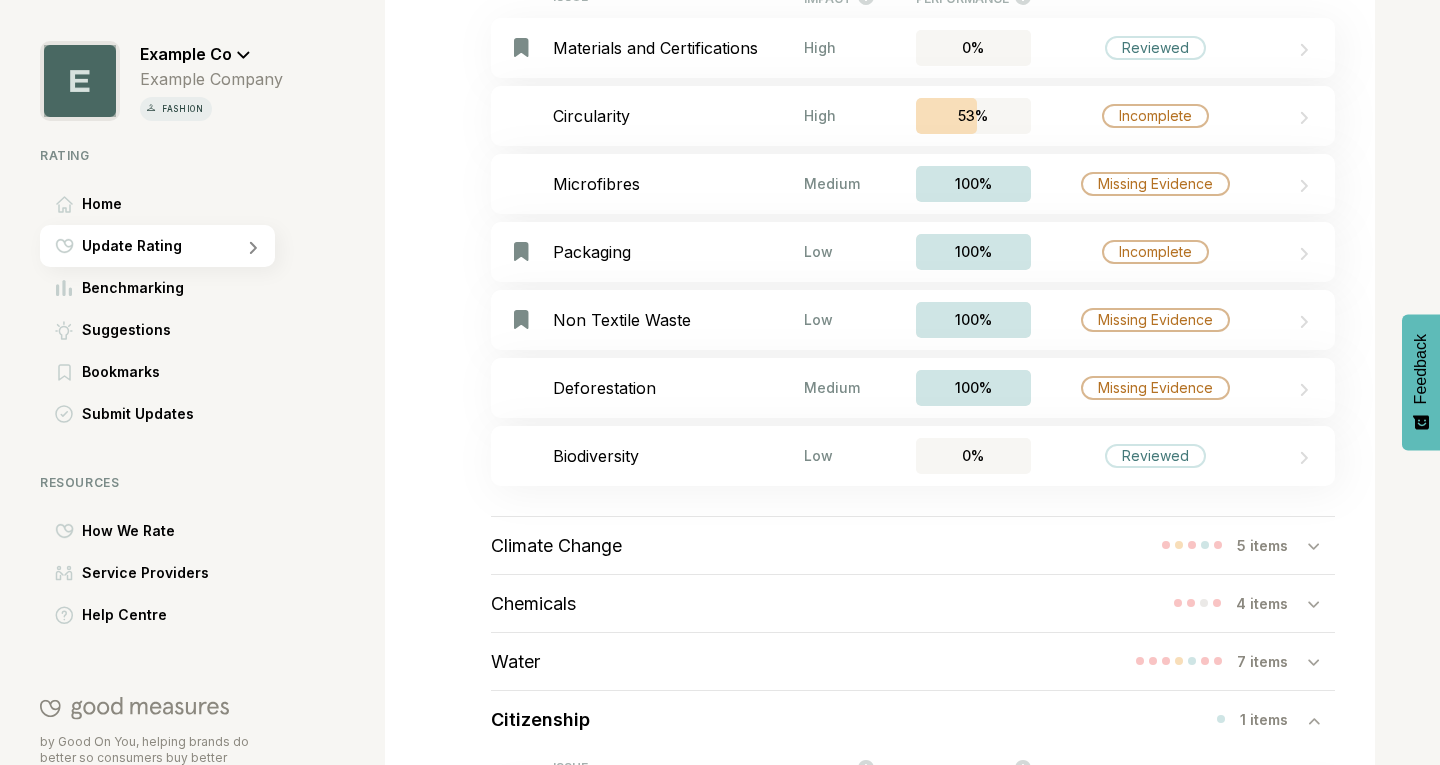 click on "5 items" at bounding box center [1272, 545] 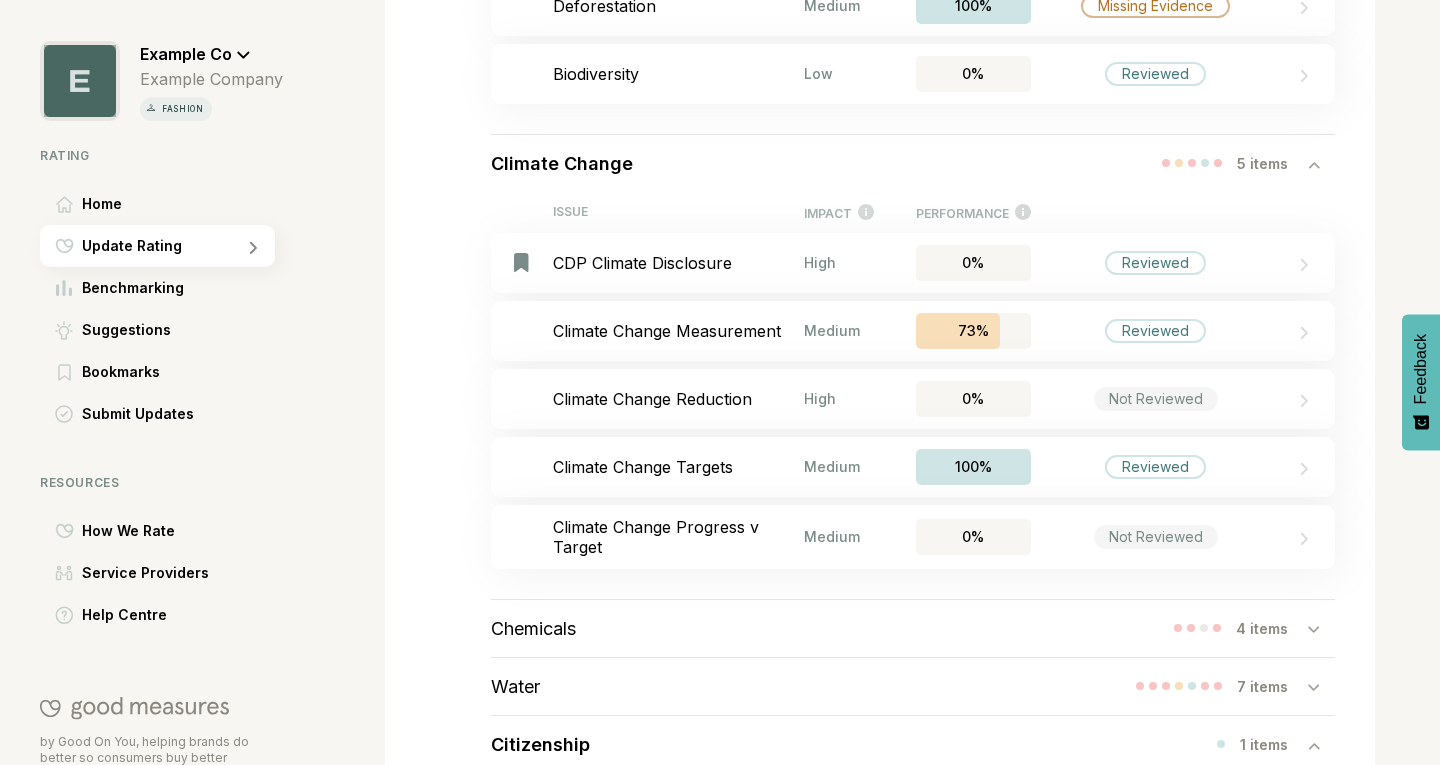 scroll, scrollTop: 1145, scrollLeft: 0, axis: vertical 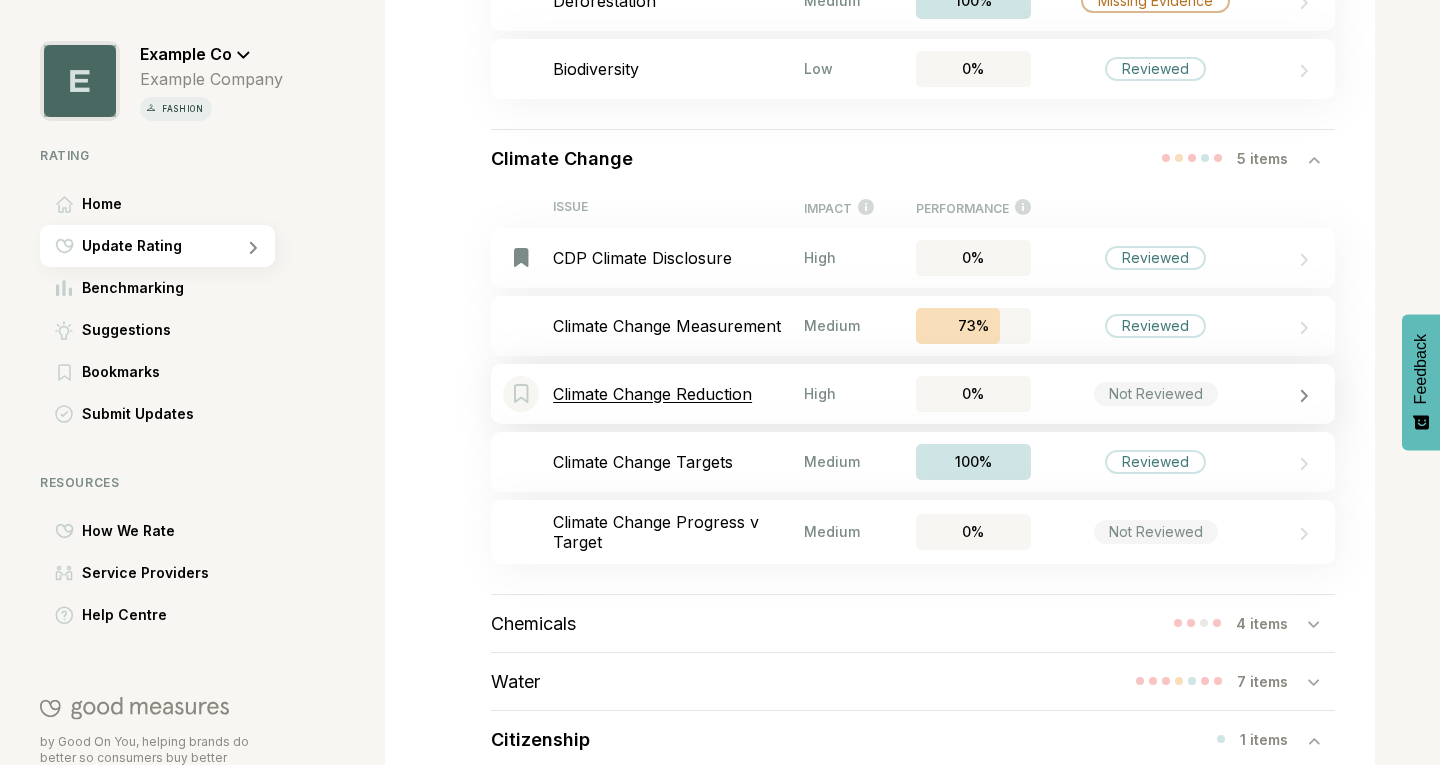 click on "Bookmark this item Climate Change Reduction High 0% Not Reviewed" at bounding box center (913, 394) 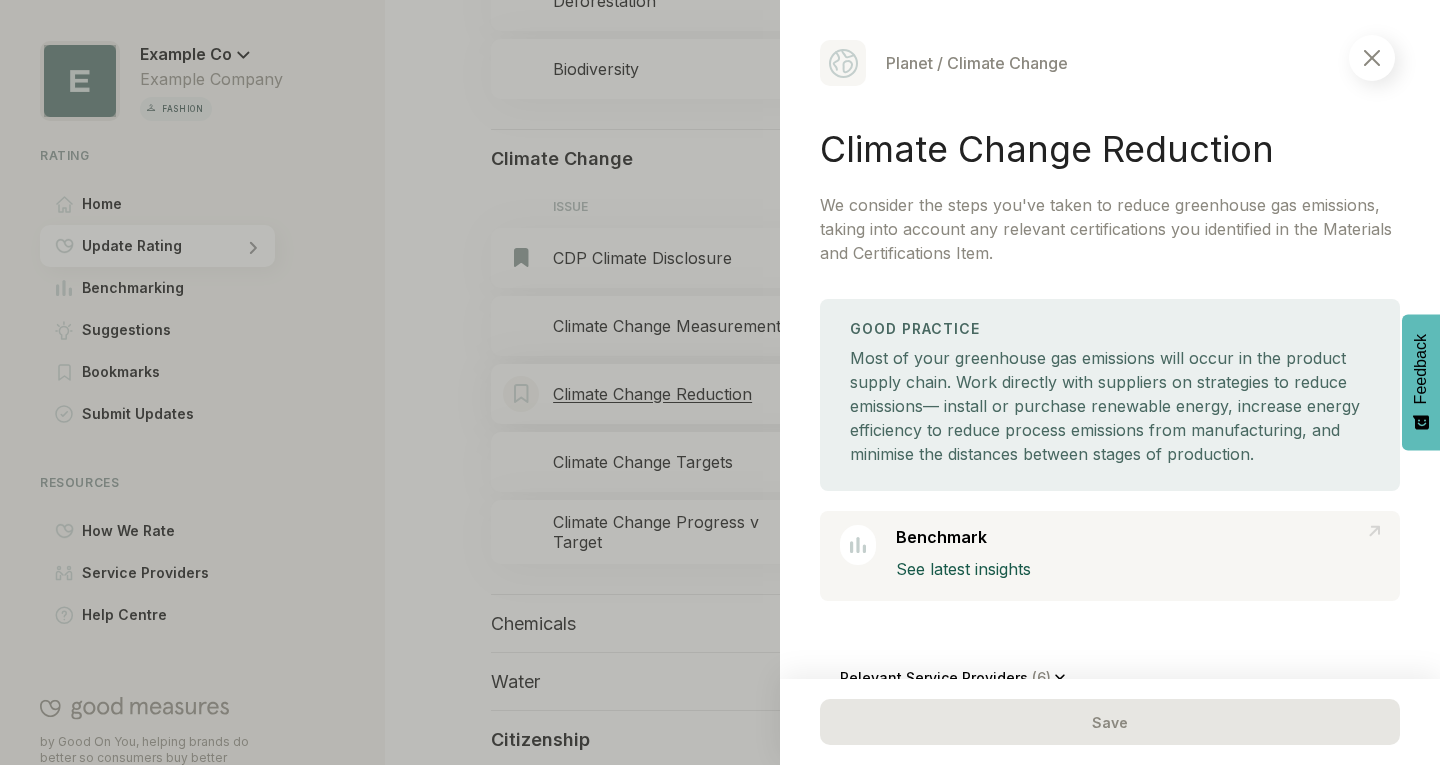 scroll, scrollTop: 2555, scrollLeft: 0, axis: vertical 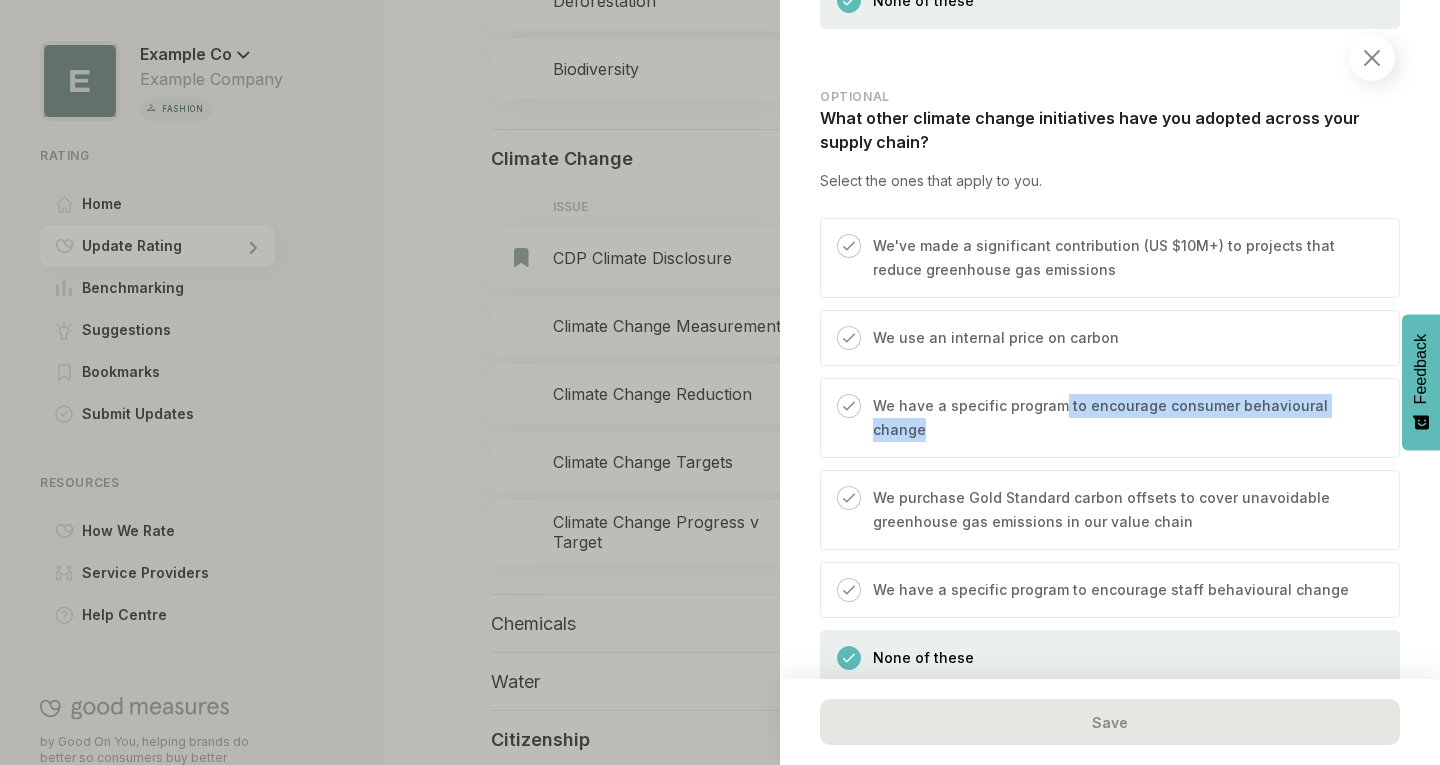 drag, startPoint x: 1363, startPoint y: 386, endPoint x: 1060, endPoint y: 386, distance: 303 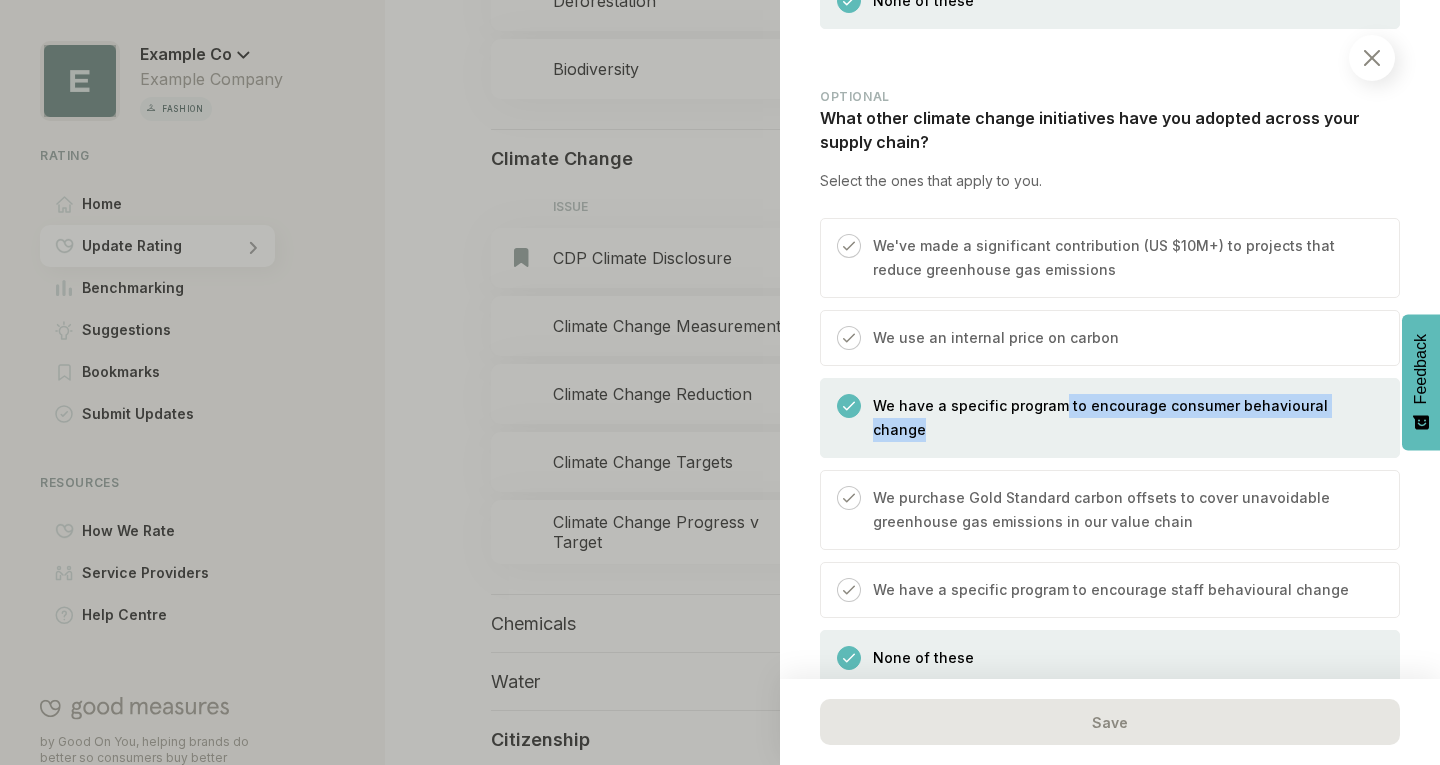 click on "We have a specific program to encourage consumer behavioural change" at bounding box center [1110, 418] 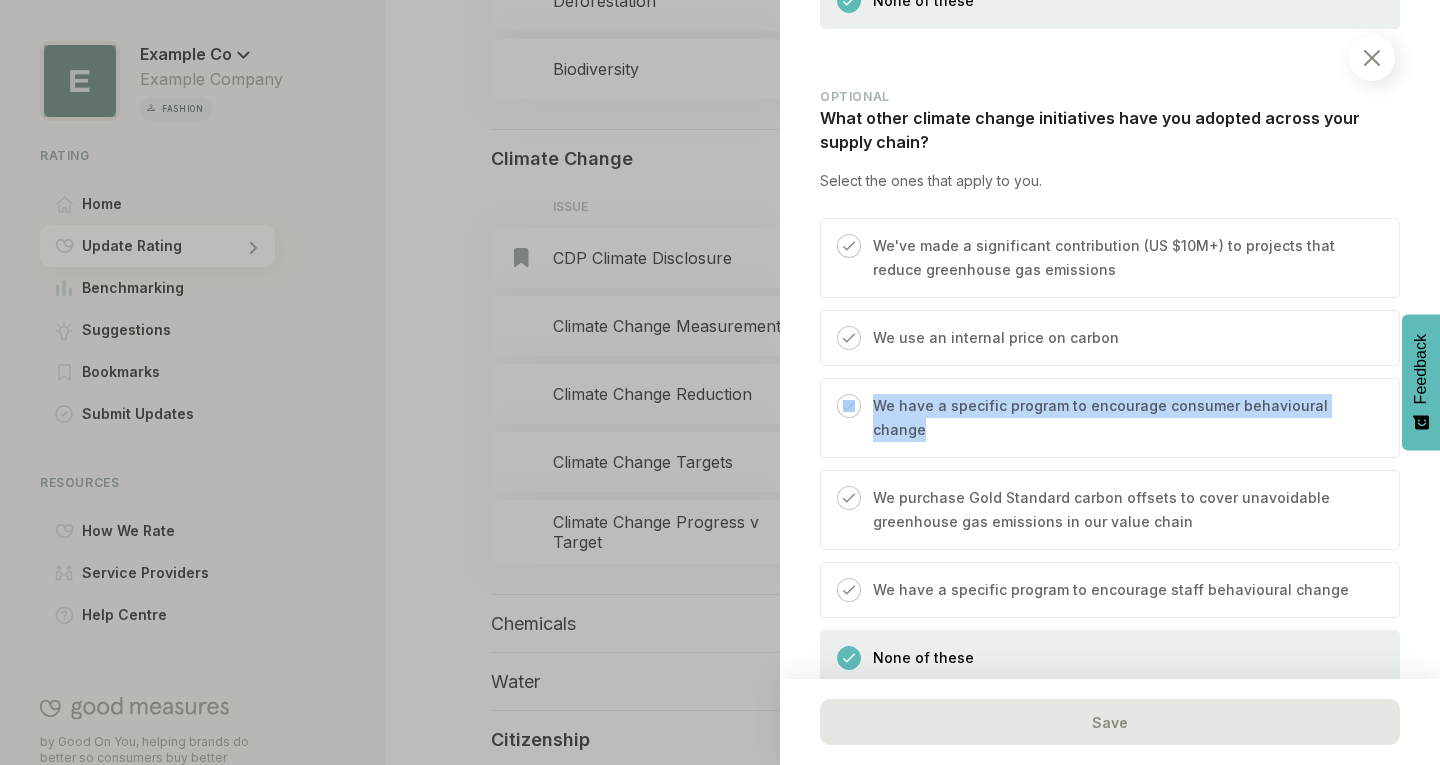 drag, startPoint x: 1374, startPoint y: 381, endPoint x: 860, endPoint y: 392, distance: 514.1177 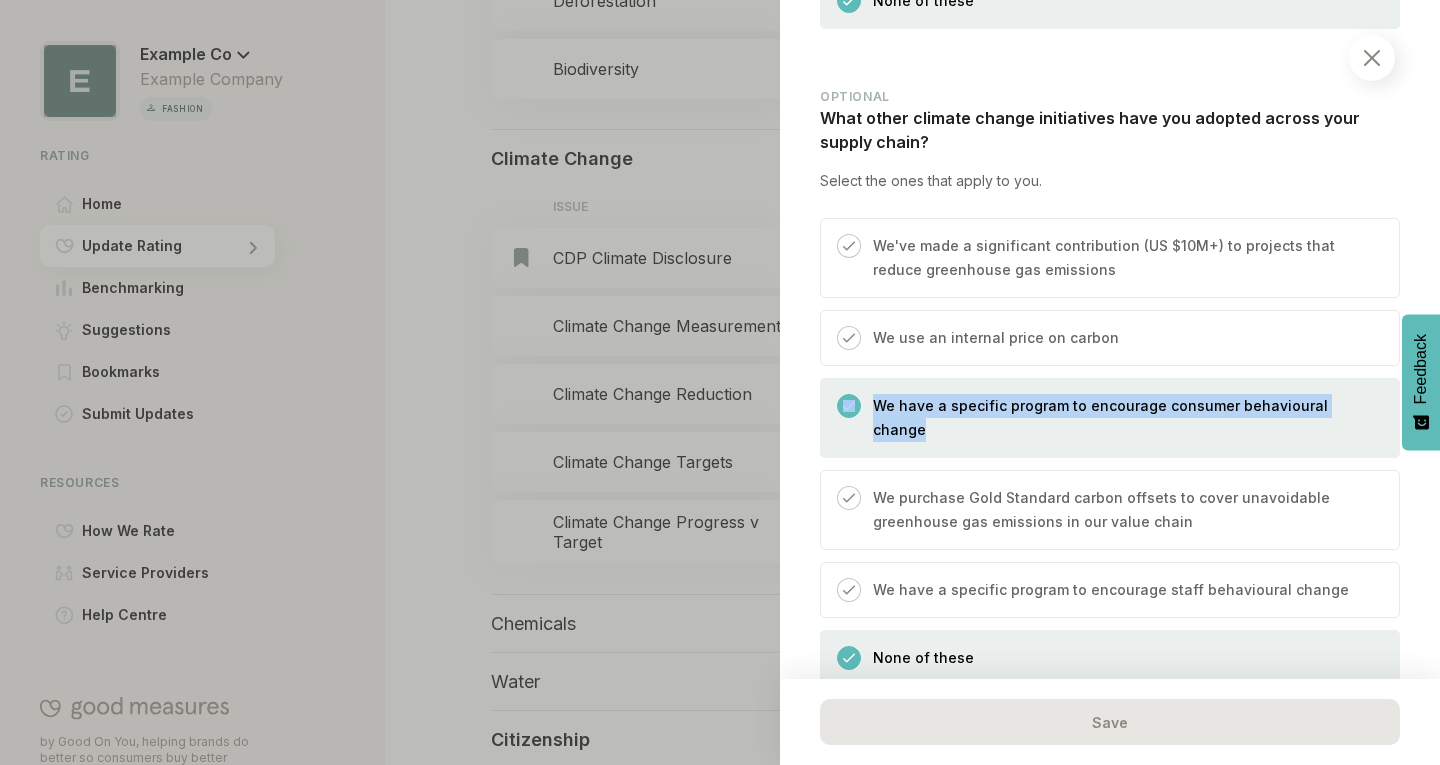 click at bounding box center [849, 406] 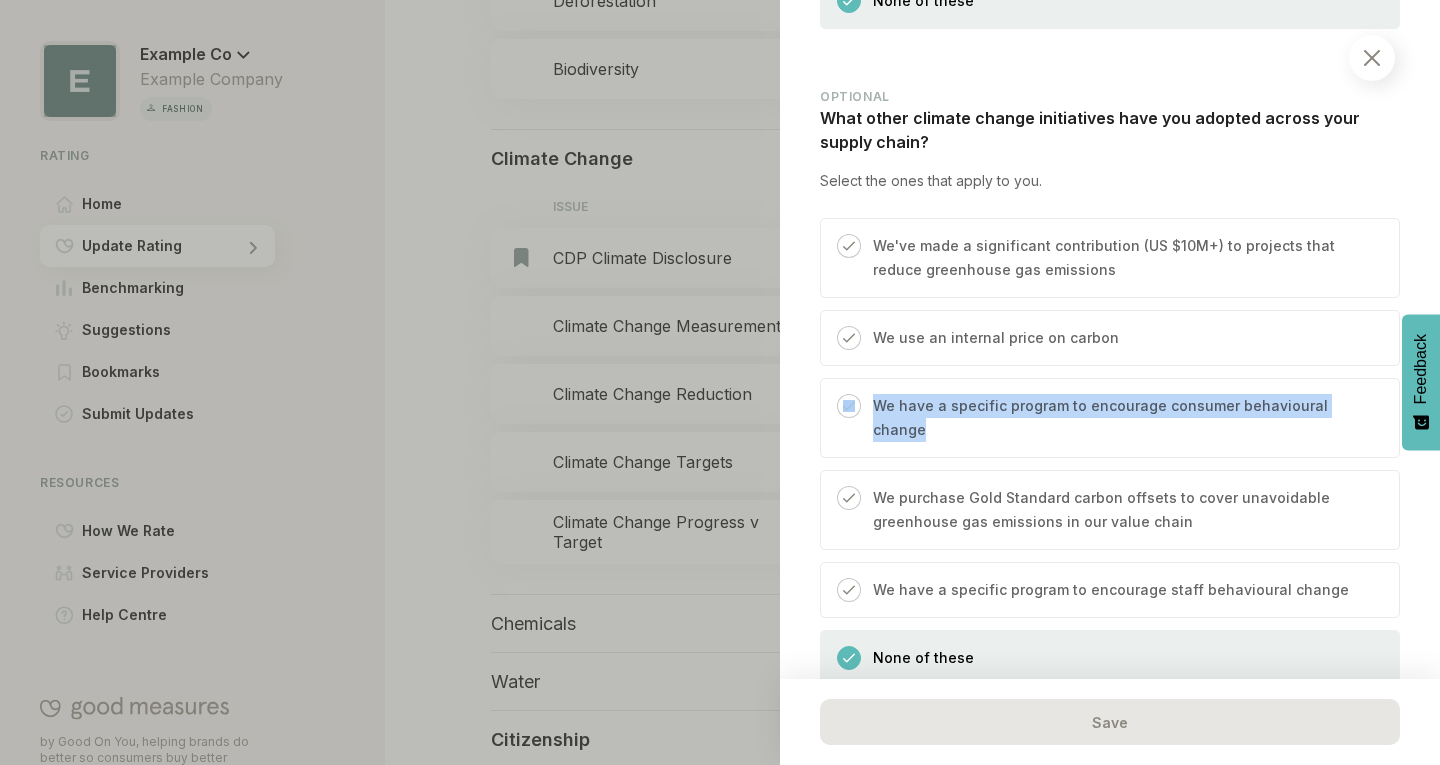 click on "We have a specific program to encourage consumer behavioural change" at bounding box center (1110, 418) 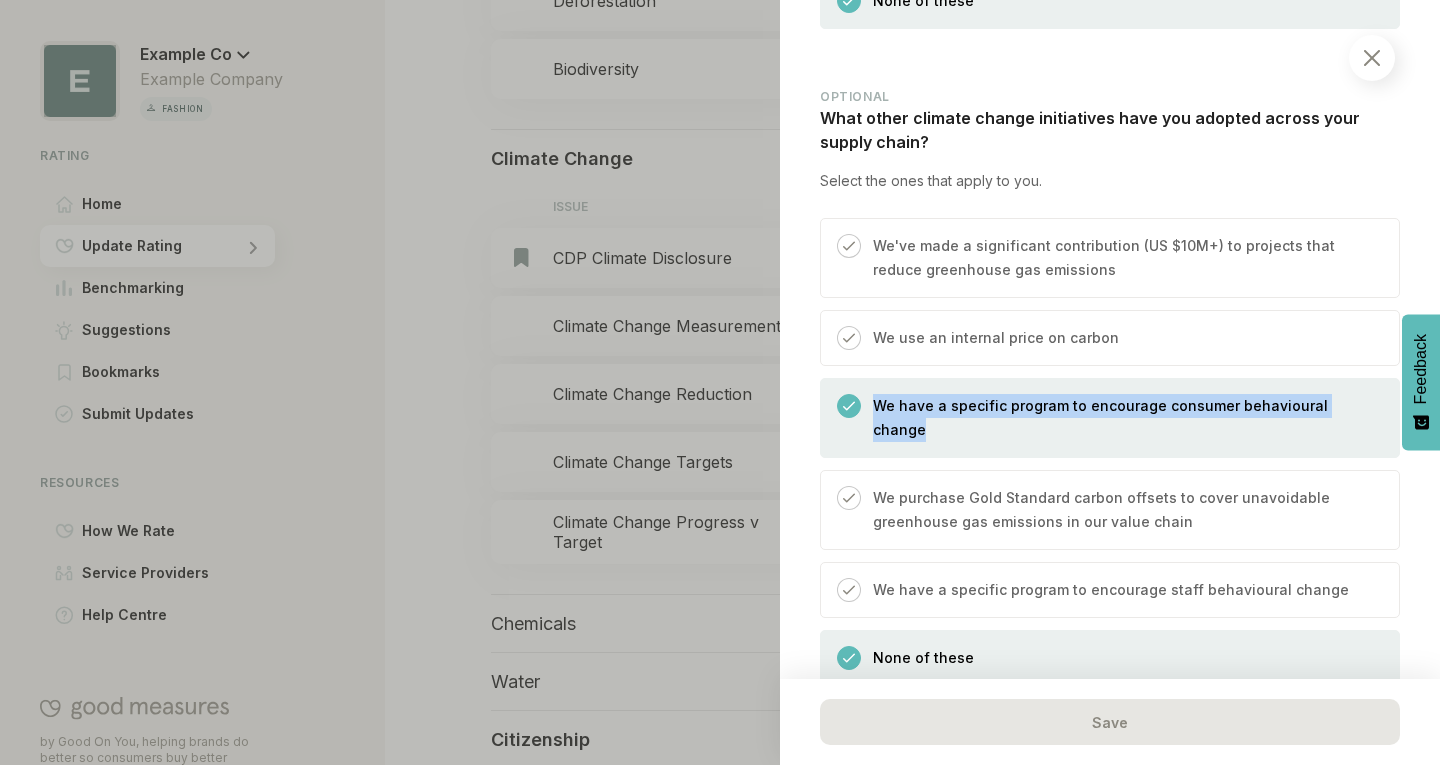 drag, startPoint x: 1370, startPoint y: 383, endPoint x: 874, endPoint y: 383, distance: 496 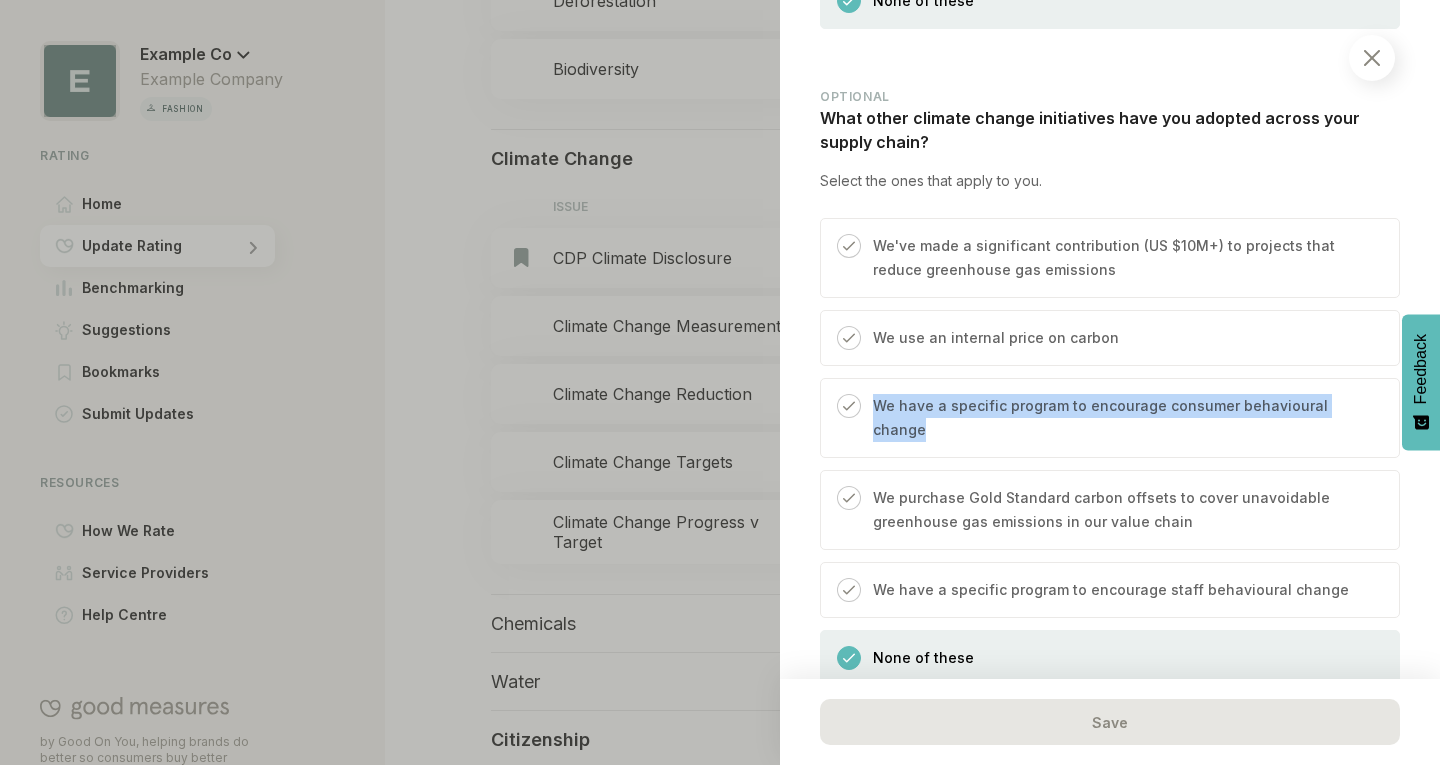 copy on "We have a specific program to encourage consumer behavioural change" 